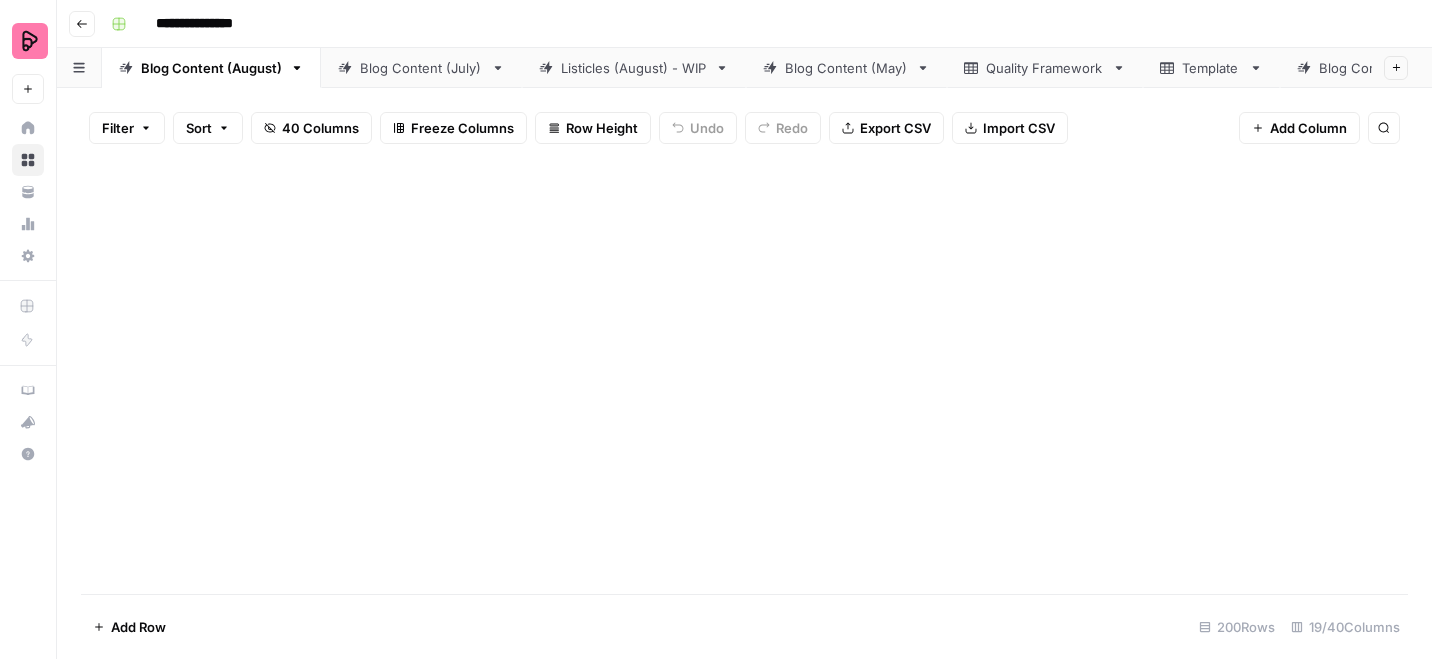 scroll, scrollTop: 0, scrollLeft: 0, axis: both 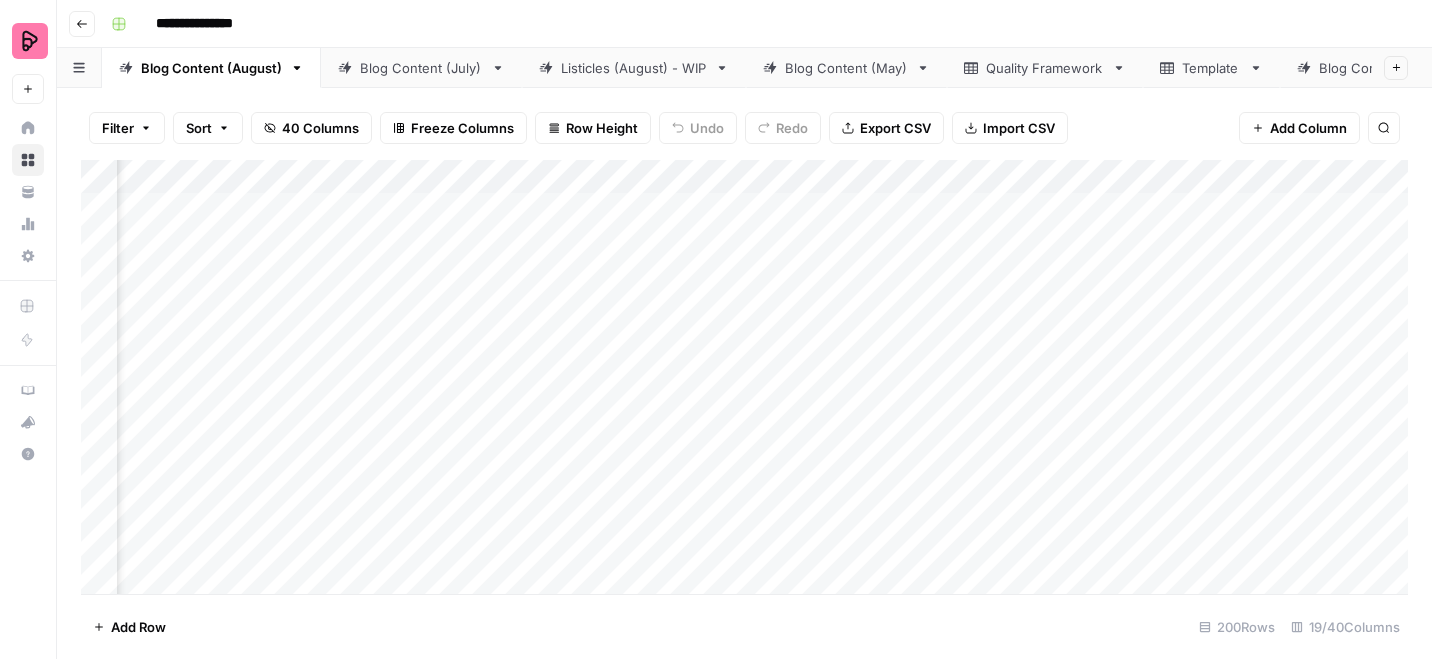 click on "Add Column" at bounding box center [744, 377] 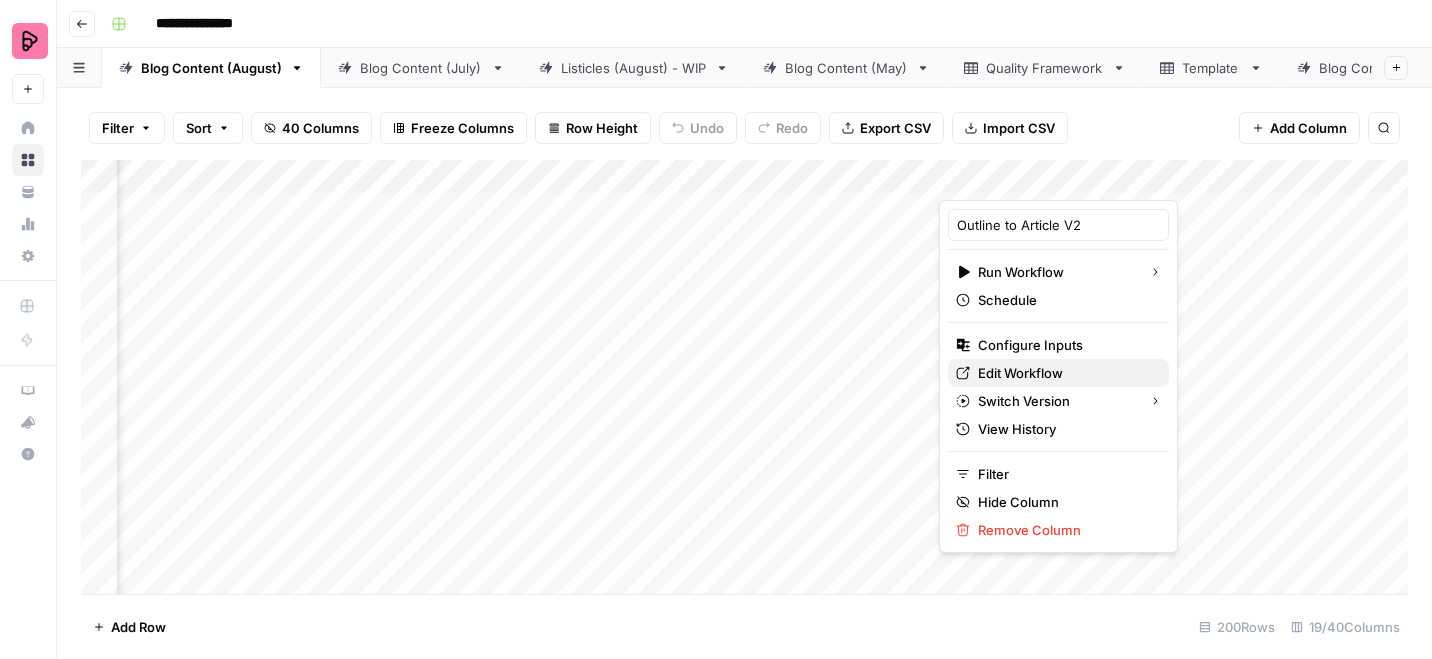 click on "Edit Workflow" at bounding box center (1065, 373) 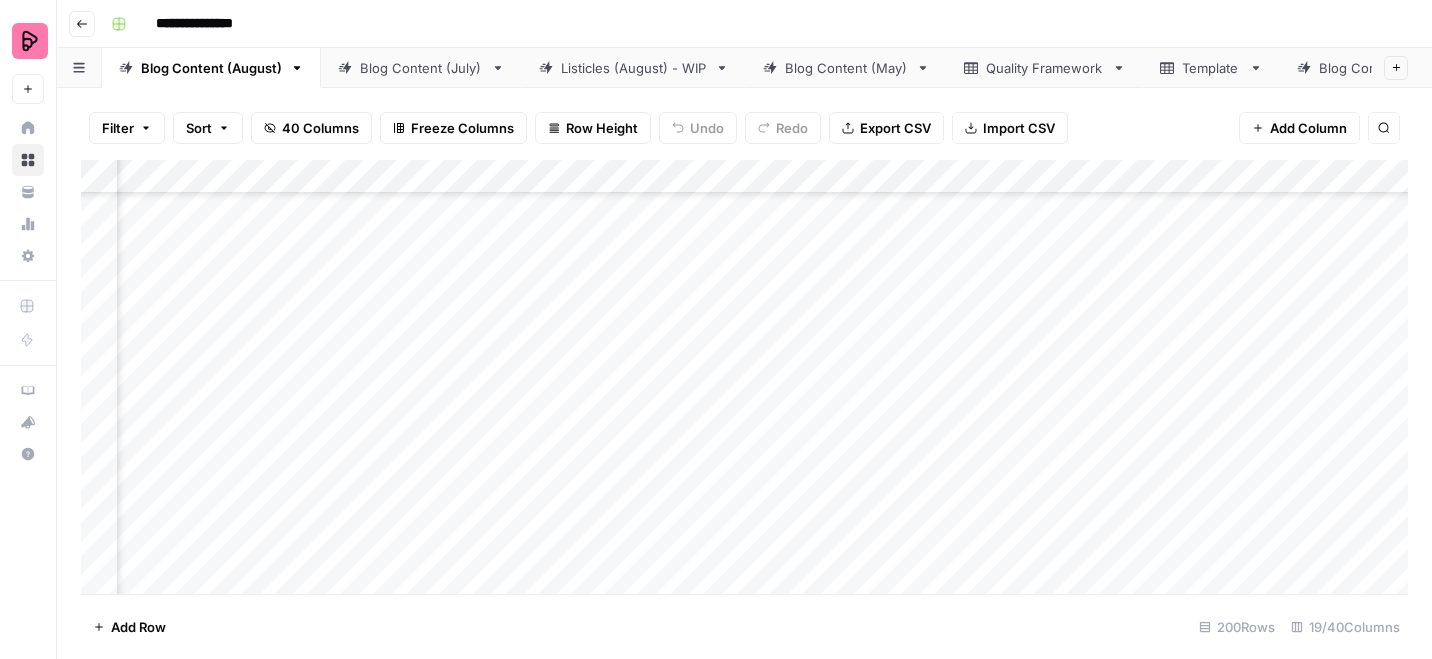 scroll, scrollTop: 714, scrollLeft: 221, axis: both 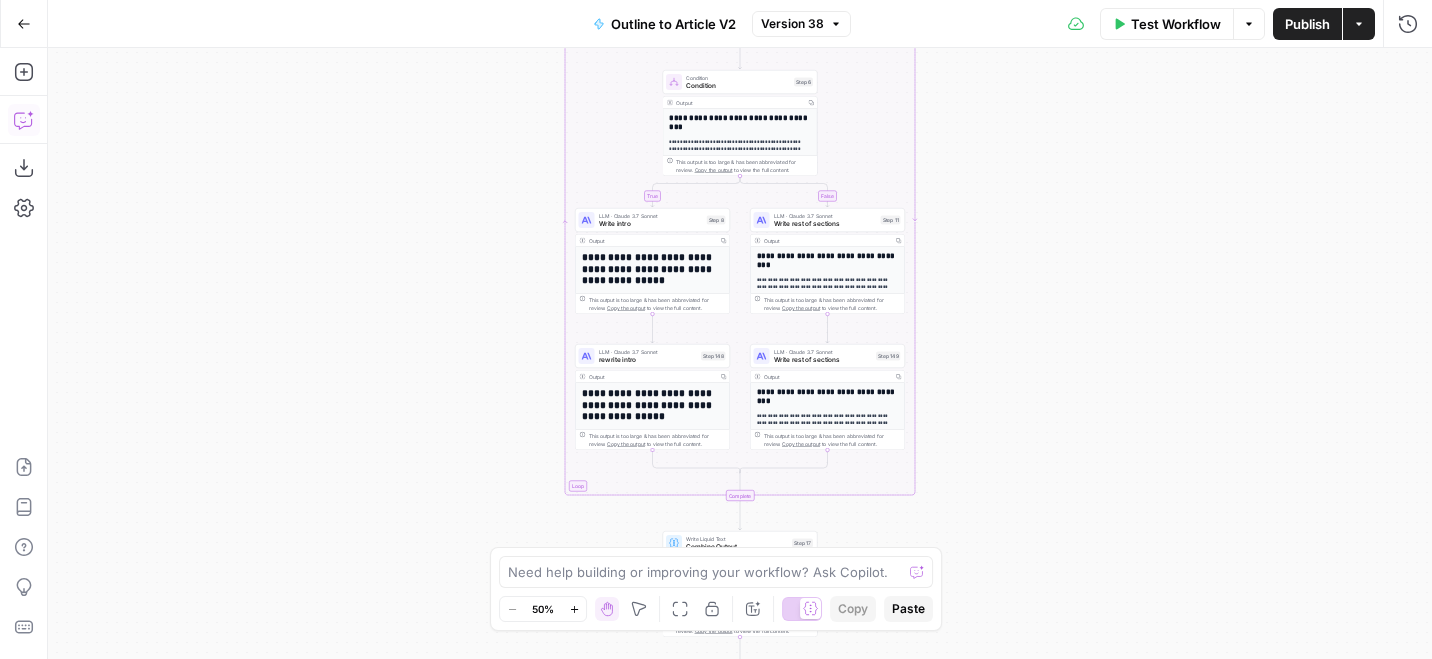 click 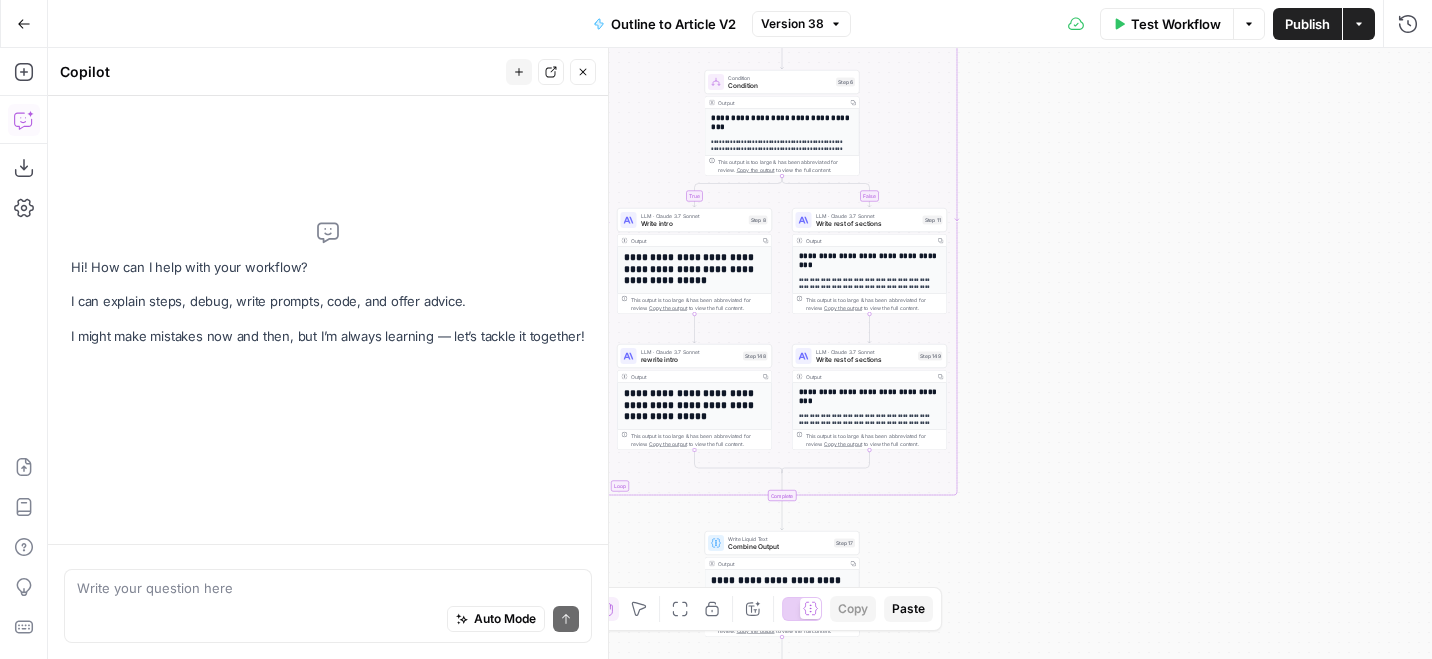 click at bounding box center (328, 588) 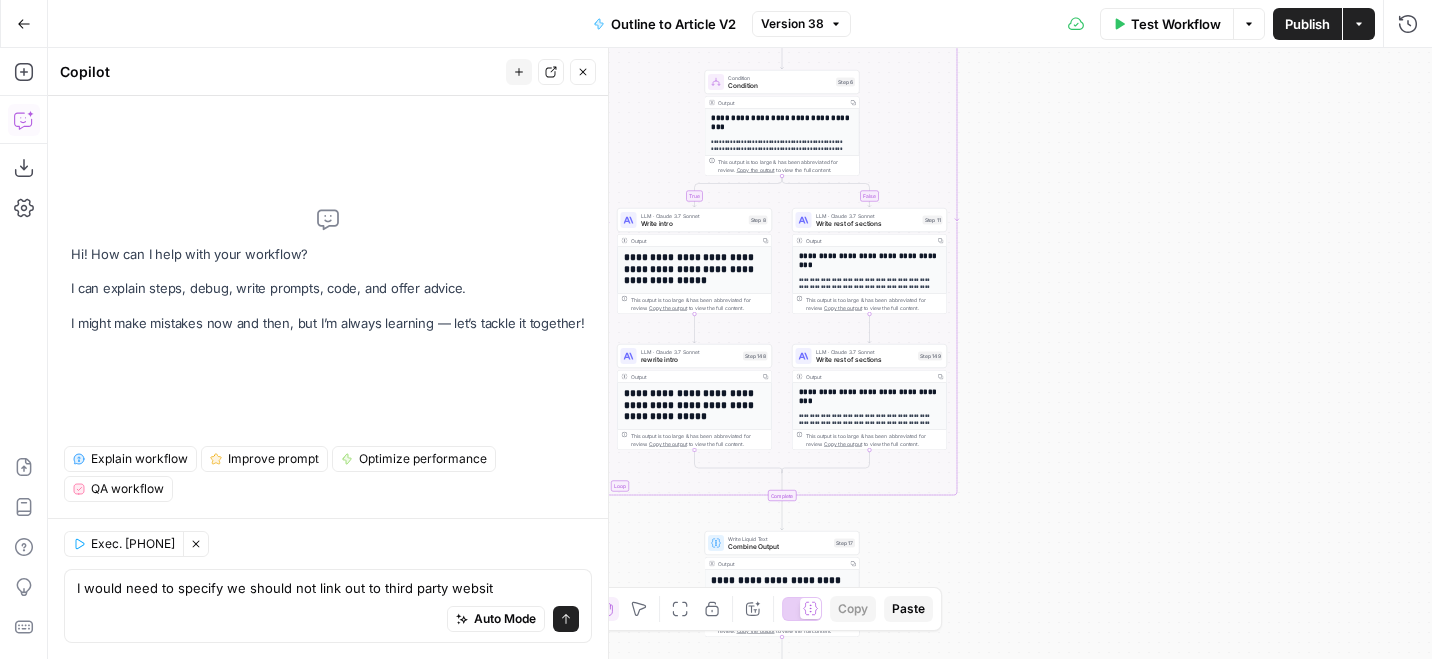 type on "I would need to specify we should not link out to third party website" 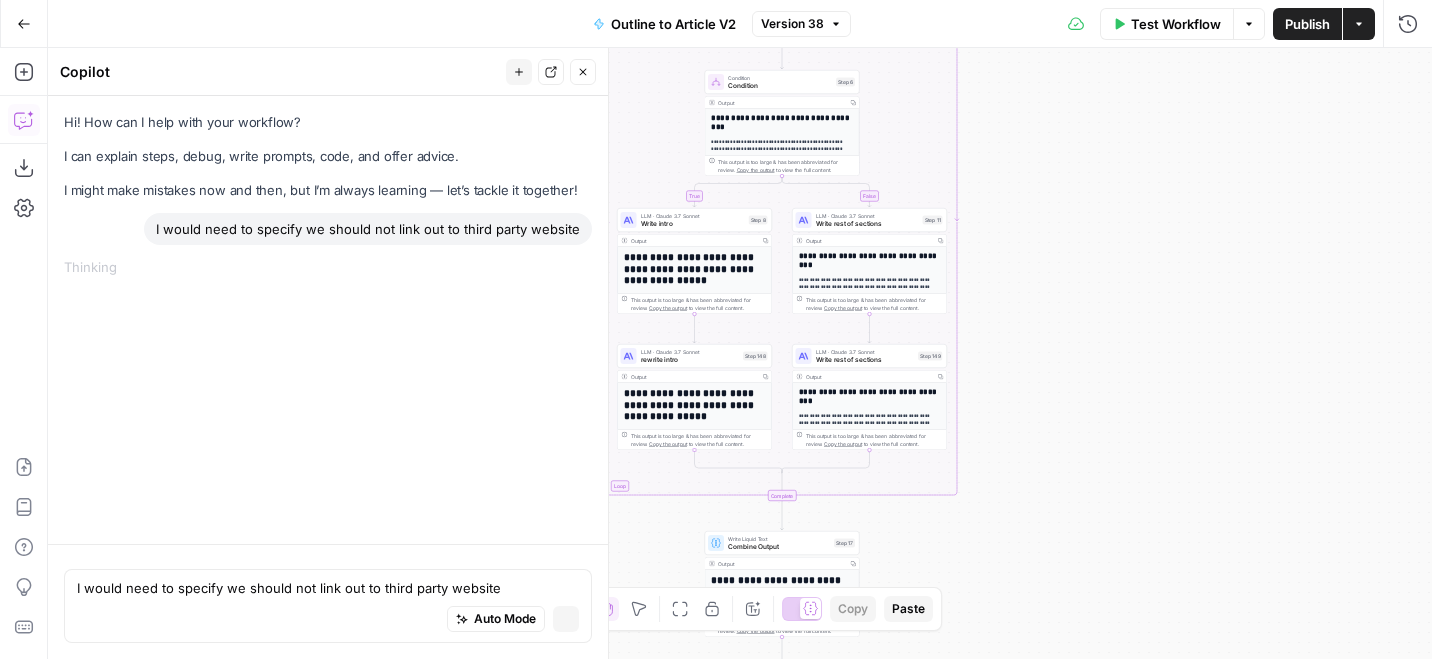 type 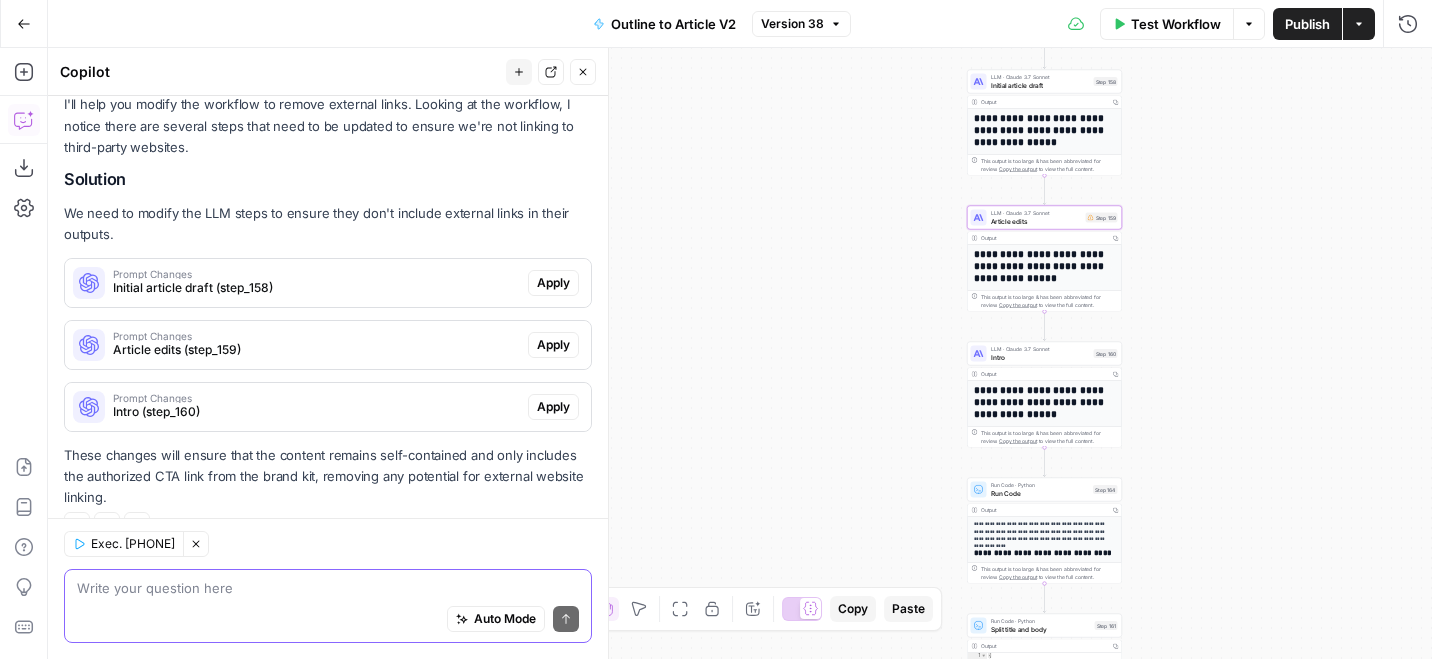 scroll, scrollTop: 147, scrollLeft: 0, axis: vertical 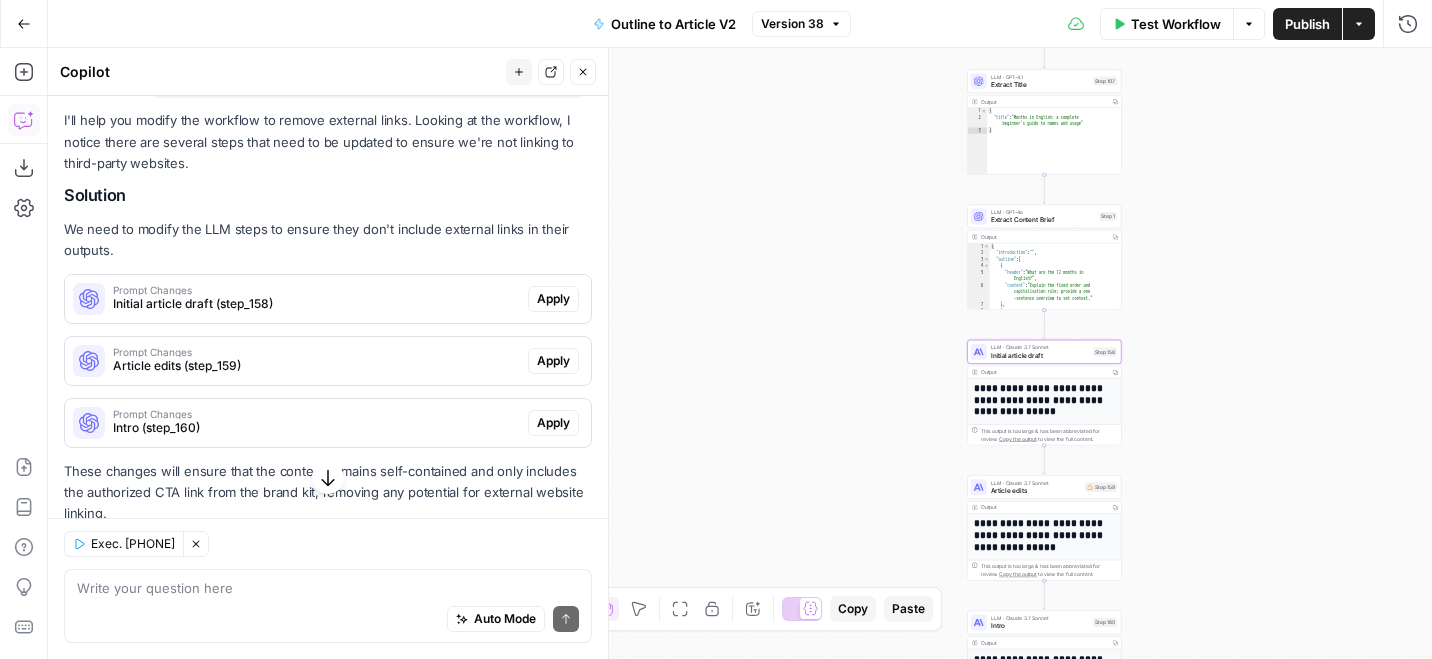 click on "Prompt Changes" at bounding box center (316, 290) 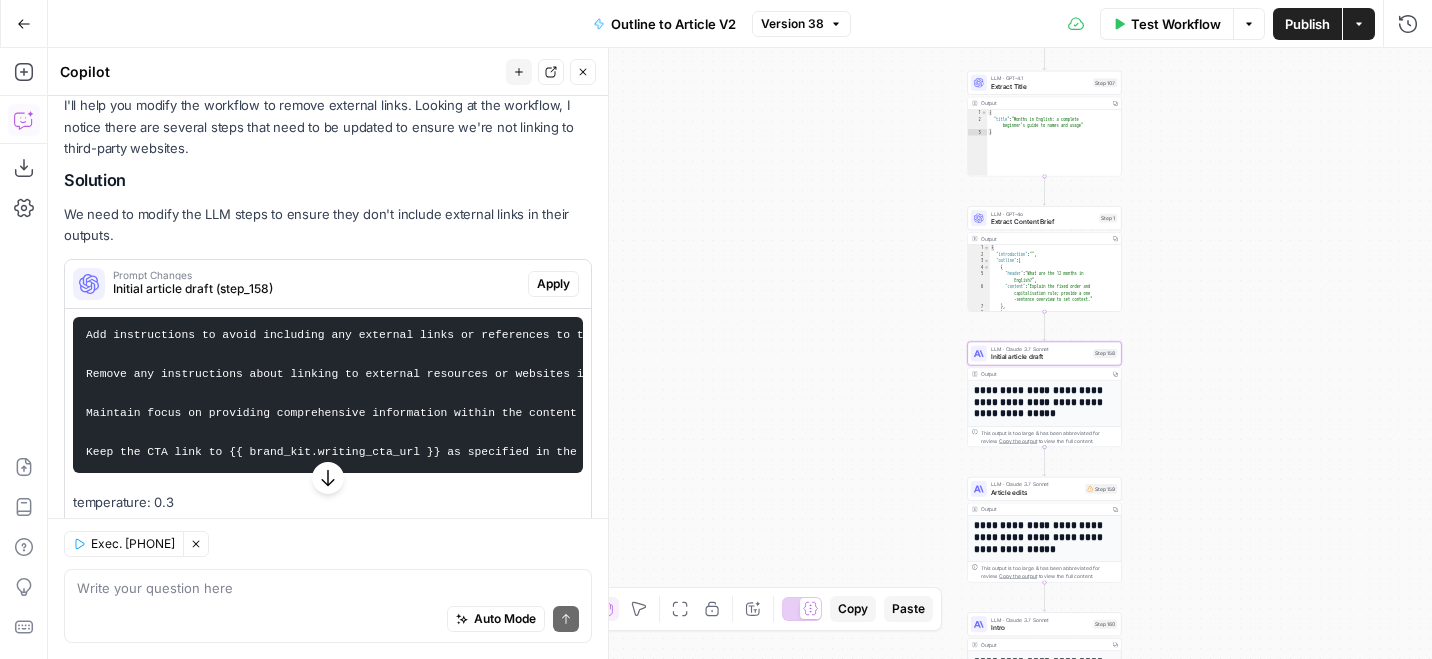 scroll, scrollTop: 163, scrollLeft: 0, axis: vertical 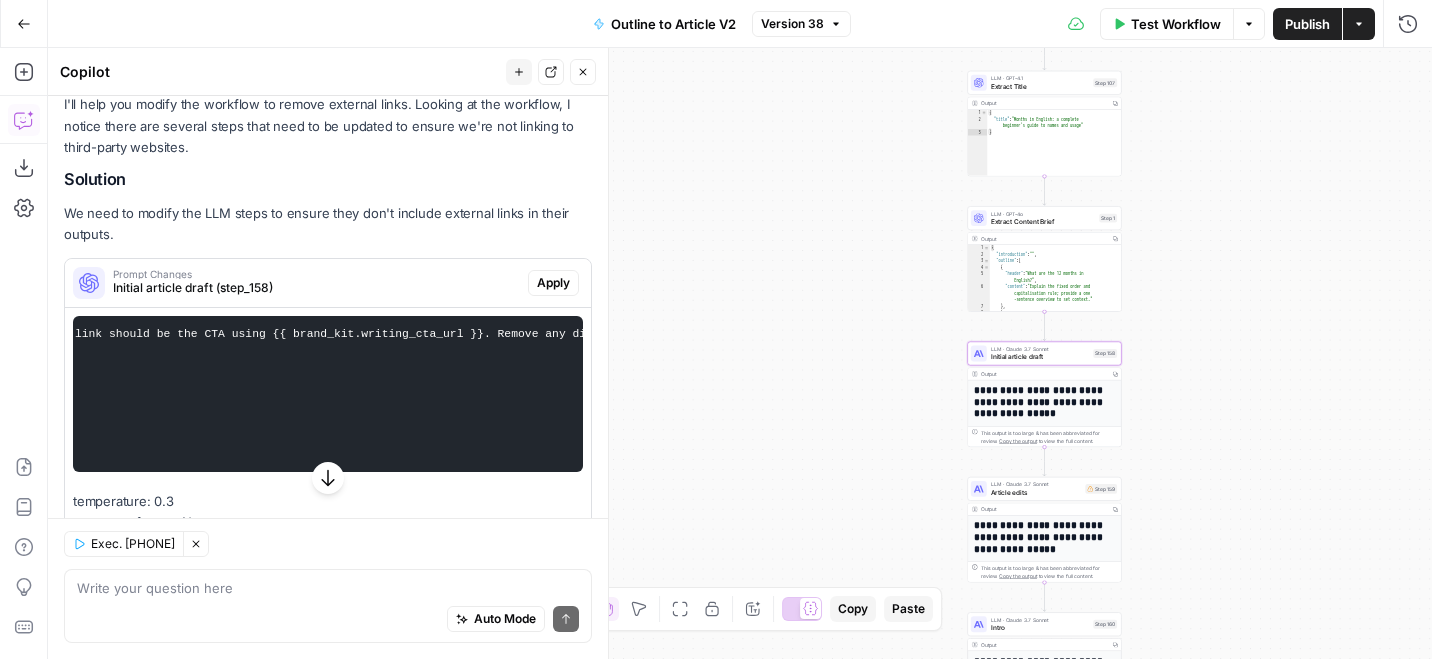 click on "Apply" at bounding box center [553, 283] 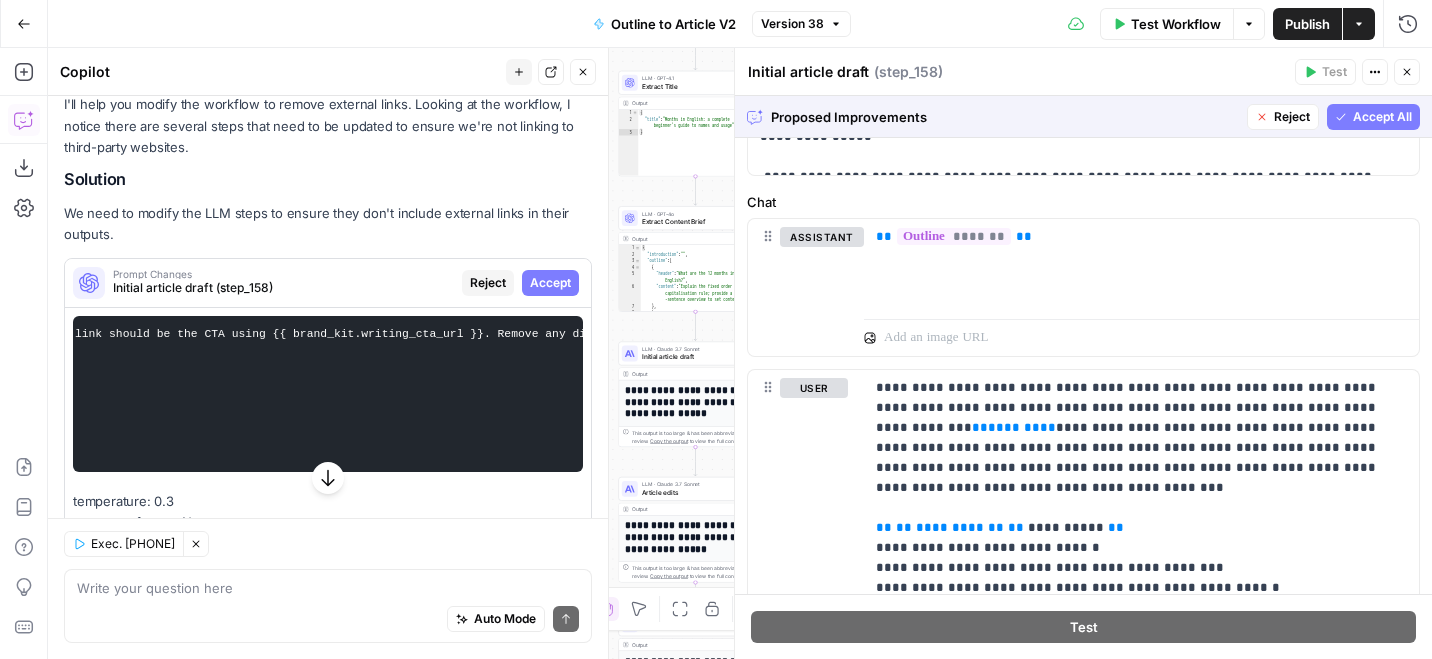 scroll, scrollTop: 477, scrollLeft: 0, axis: vertical 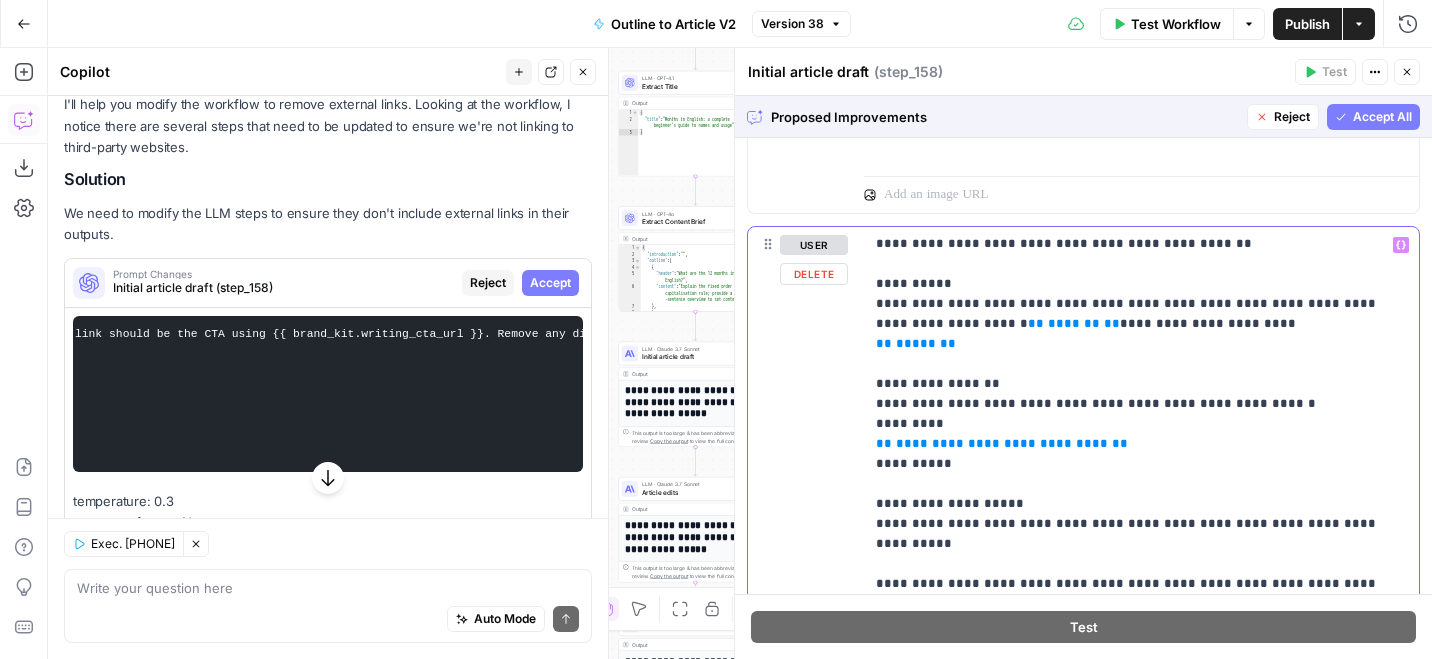 click on "**********" at bounding box center (1140, 793) 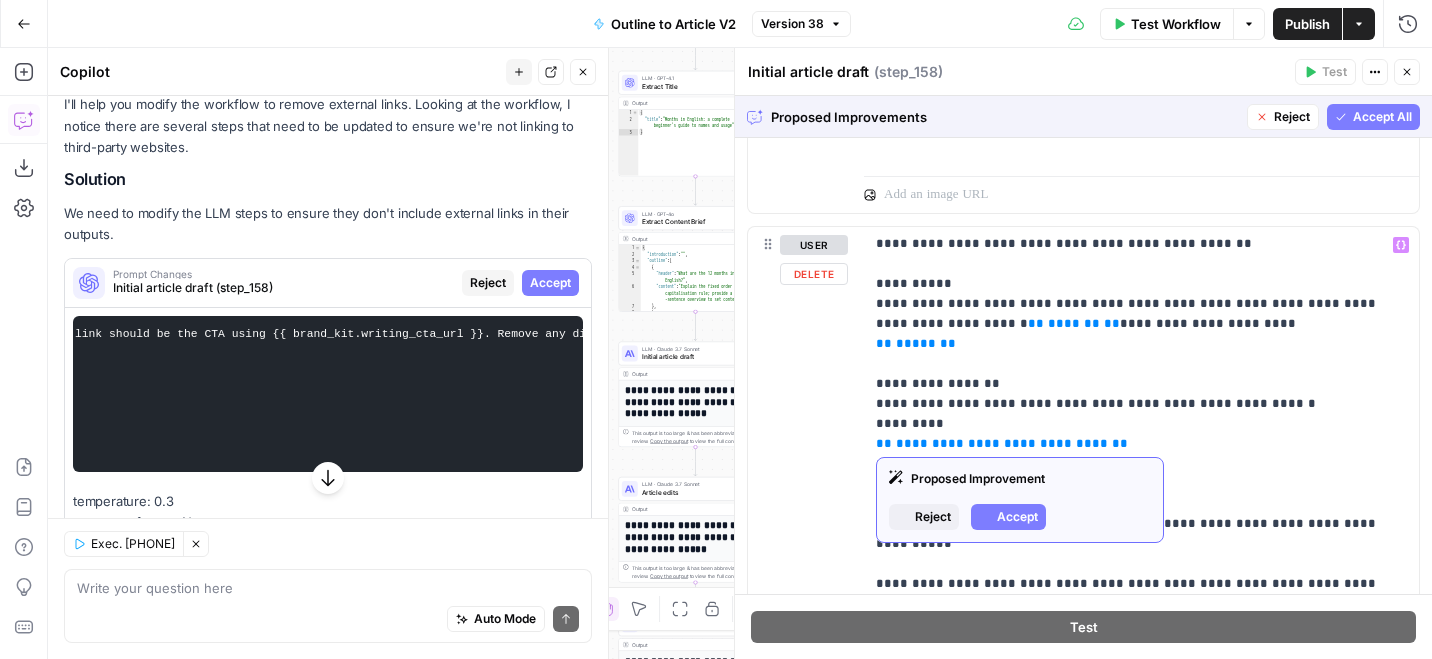 drag, startPoint x: 851, startPoint y: 406, endPoint x: 979, endPoint y: 412, distance: 128.14055 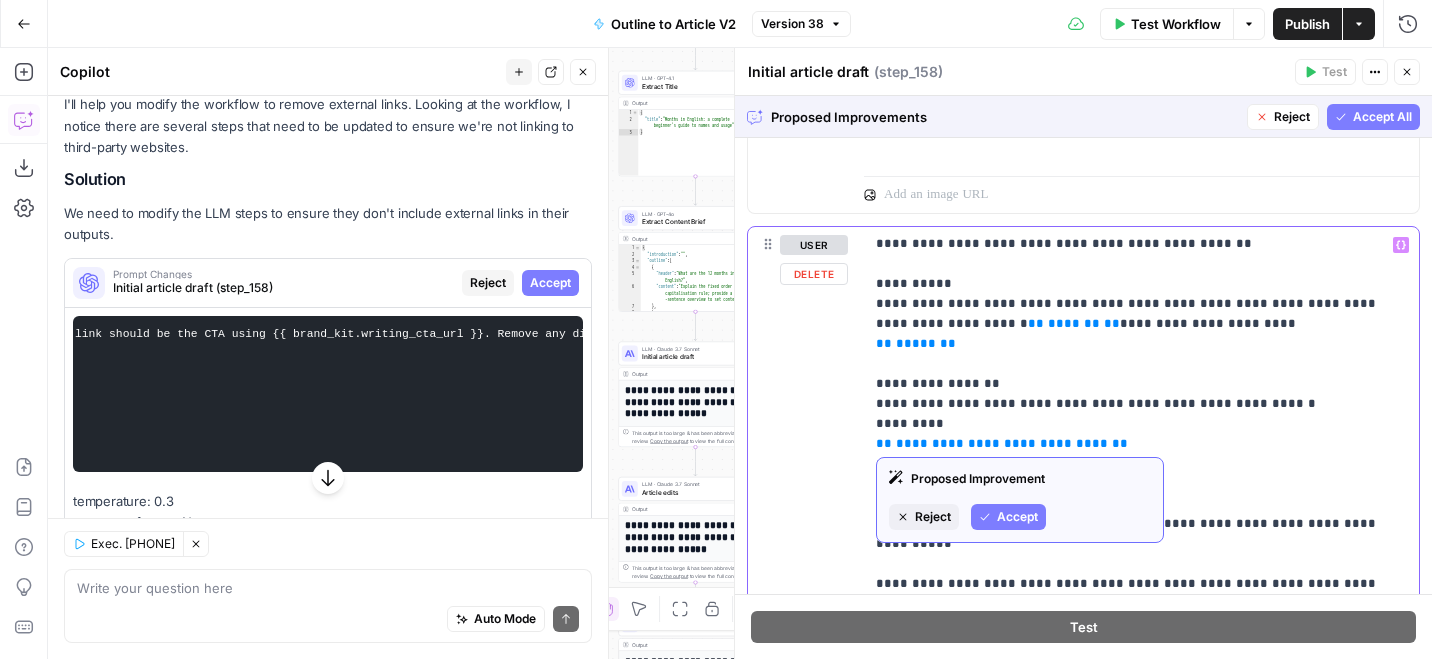 click on "**********" at bounding box center [1140, 793] 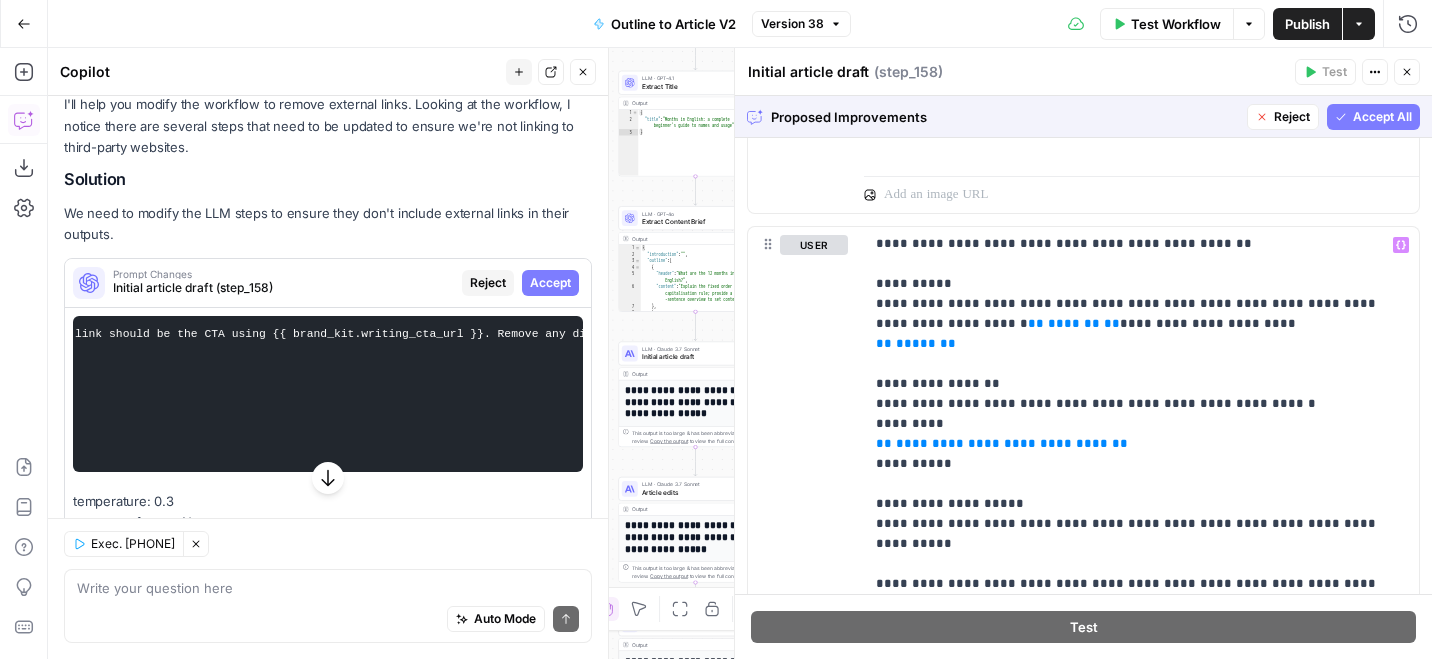 click on "Accept All" at bounding box center (1373, 117) 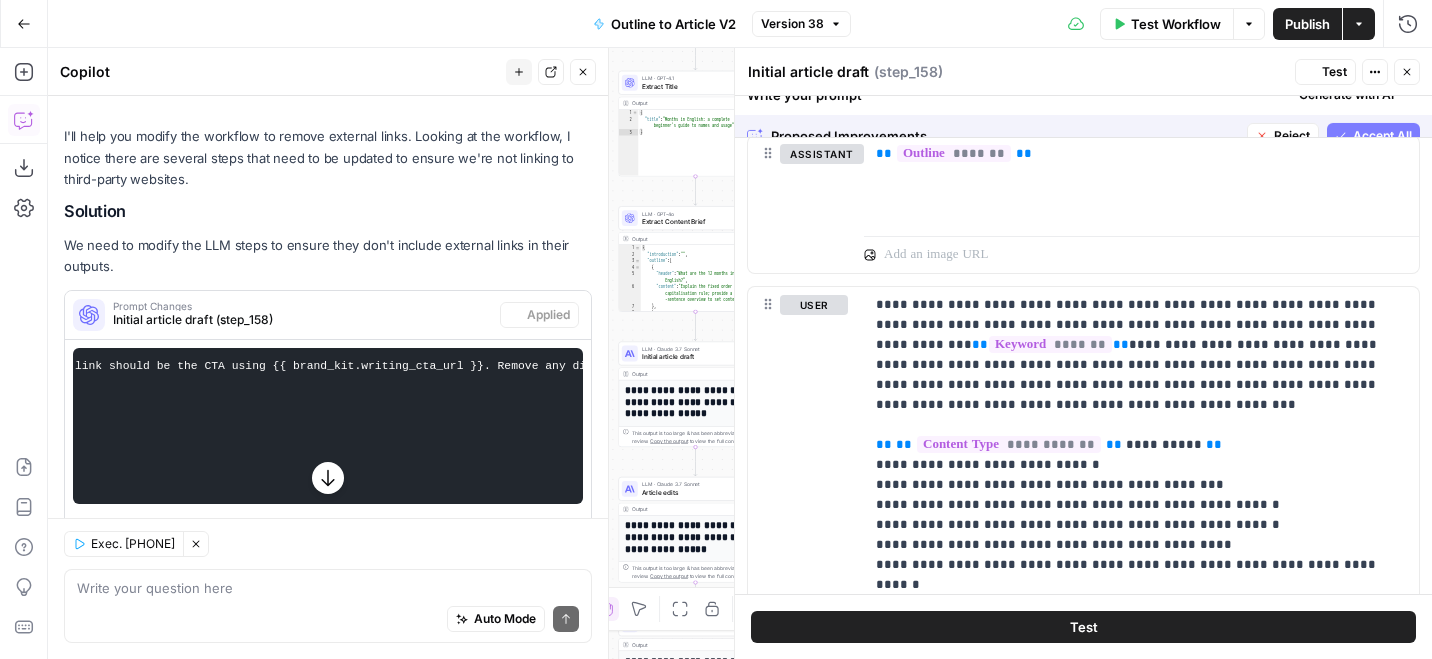 scroll, scrollTop: 195, scrollLeft: 0, axis: vertical 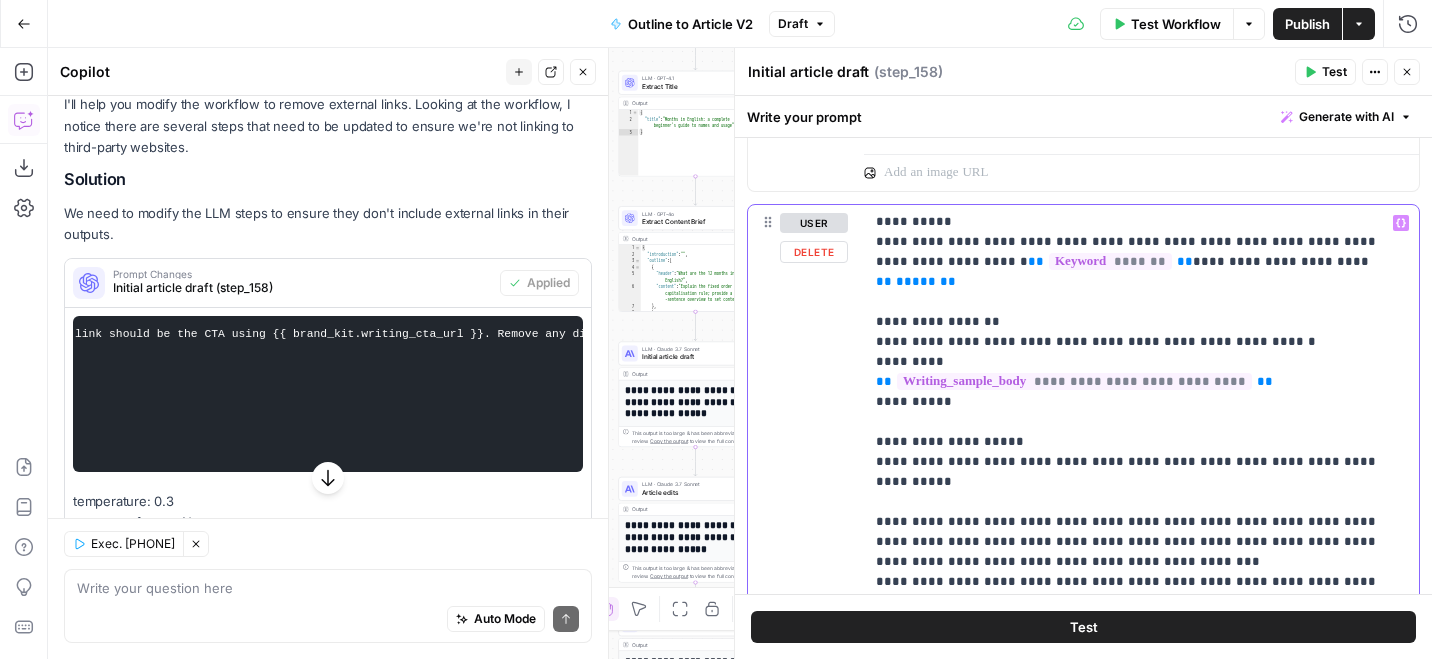 click on "**********" at bounding box center (1141, -488) 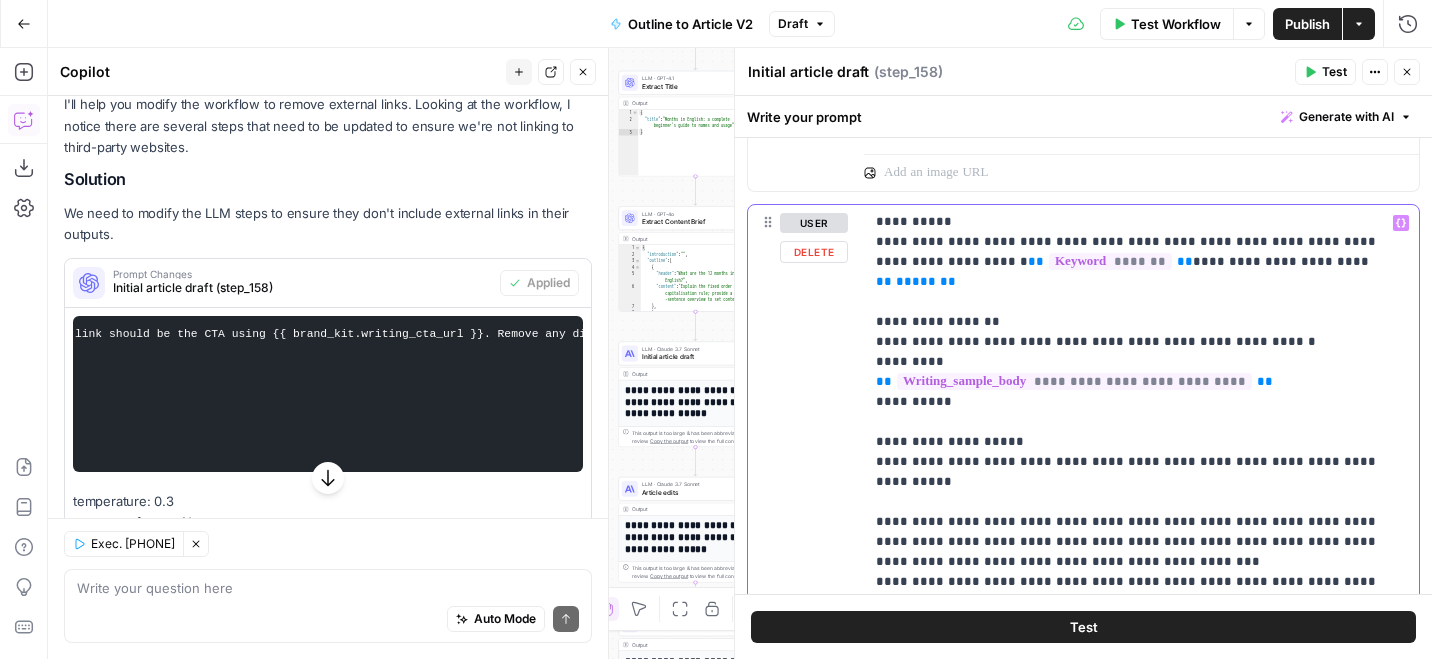 drag, startPoint x: 875, startPoint y: 385, endPoint x: 1167, endPoint y: 399, distance: 292.33542 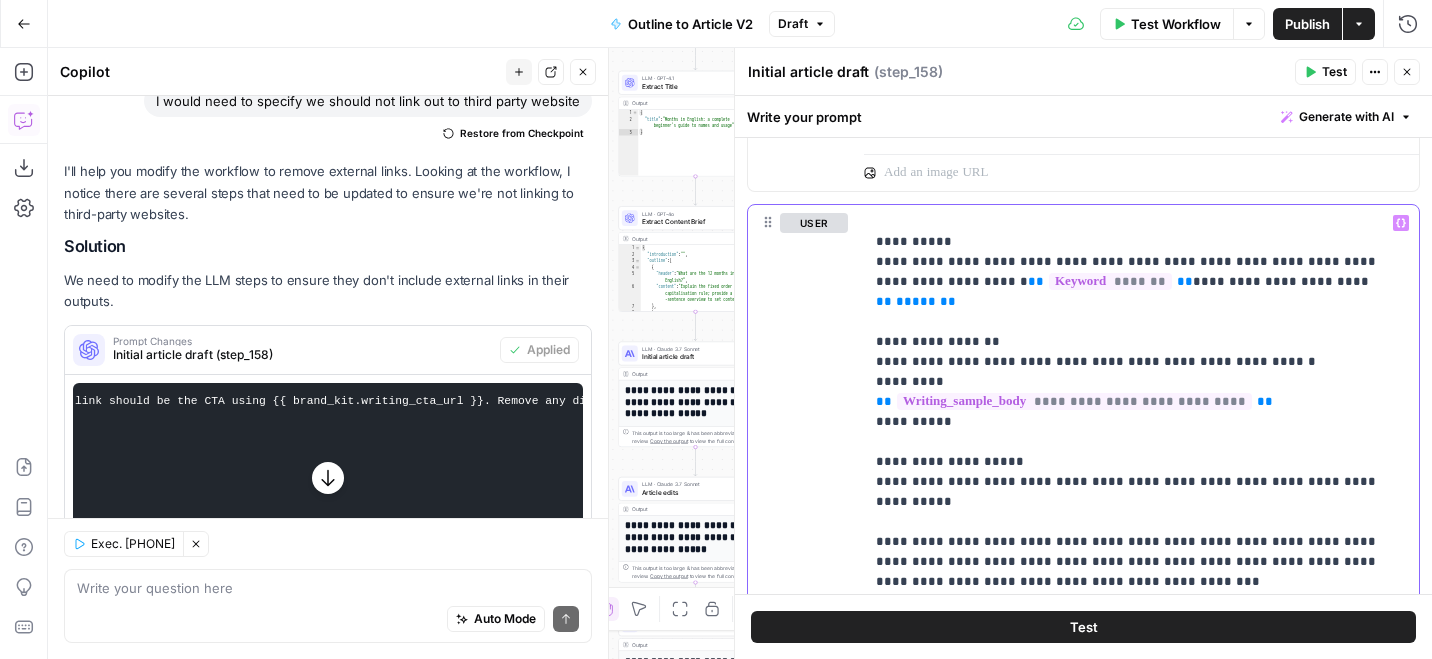 scroll, scrollTop: 137, scrollLeft: 0, axis: vertical 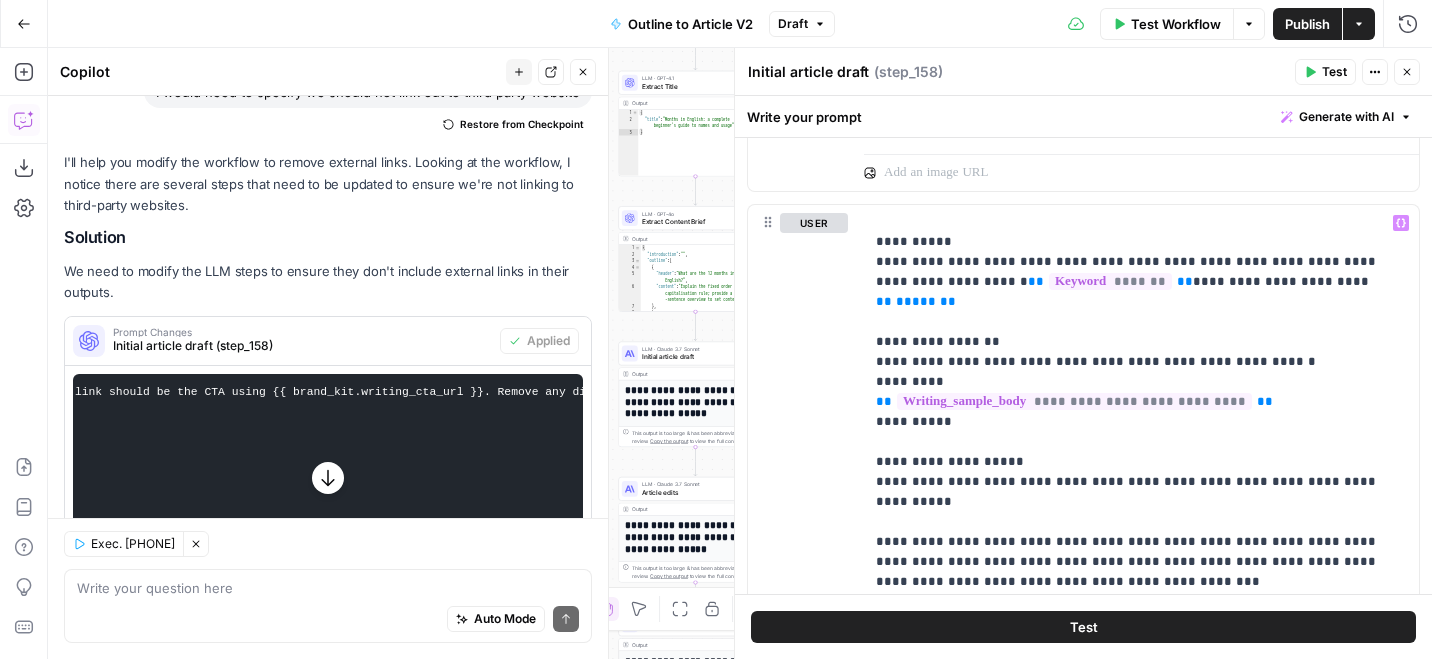 click on "Publish" at bounding box center (1307, 24) 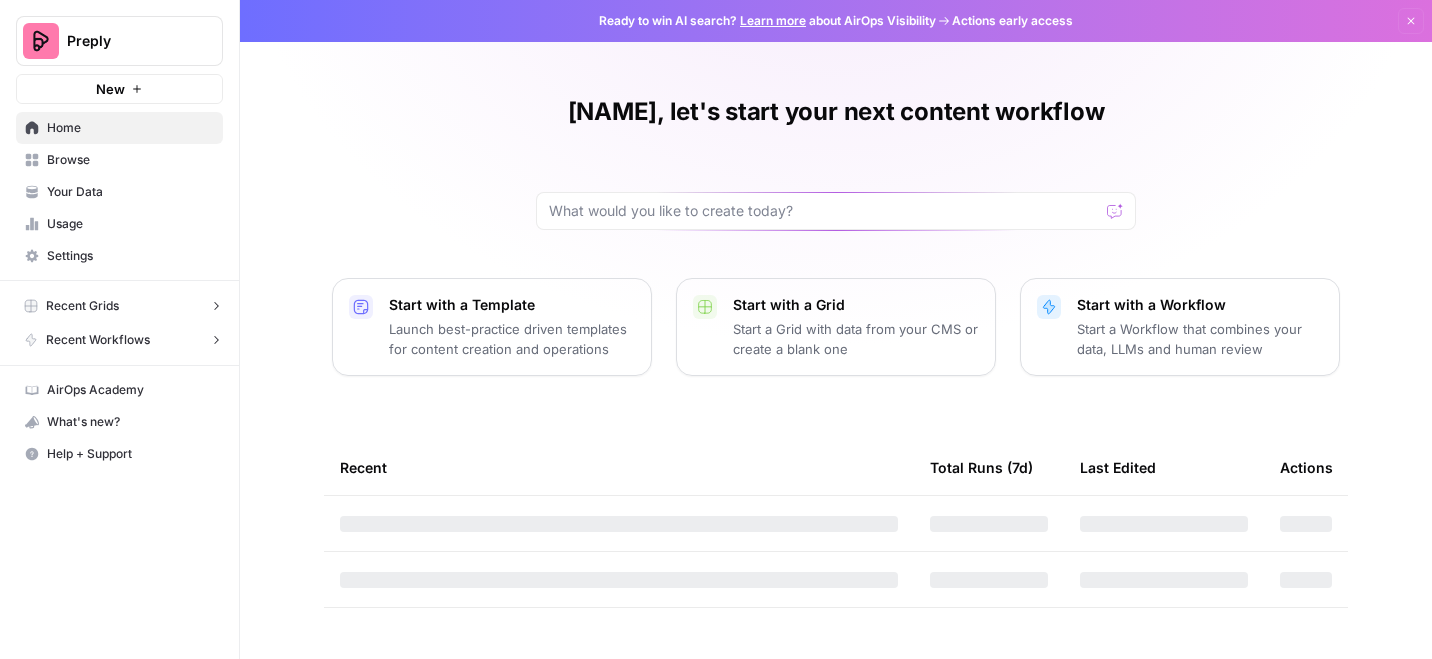 scroll, scrollTop: 0, scrollLeft: 0, axis: both 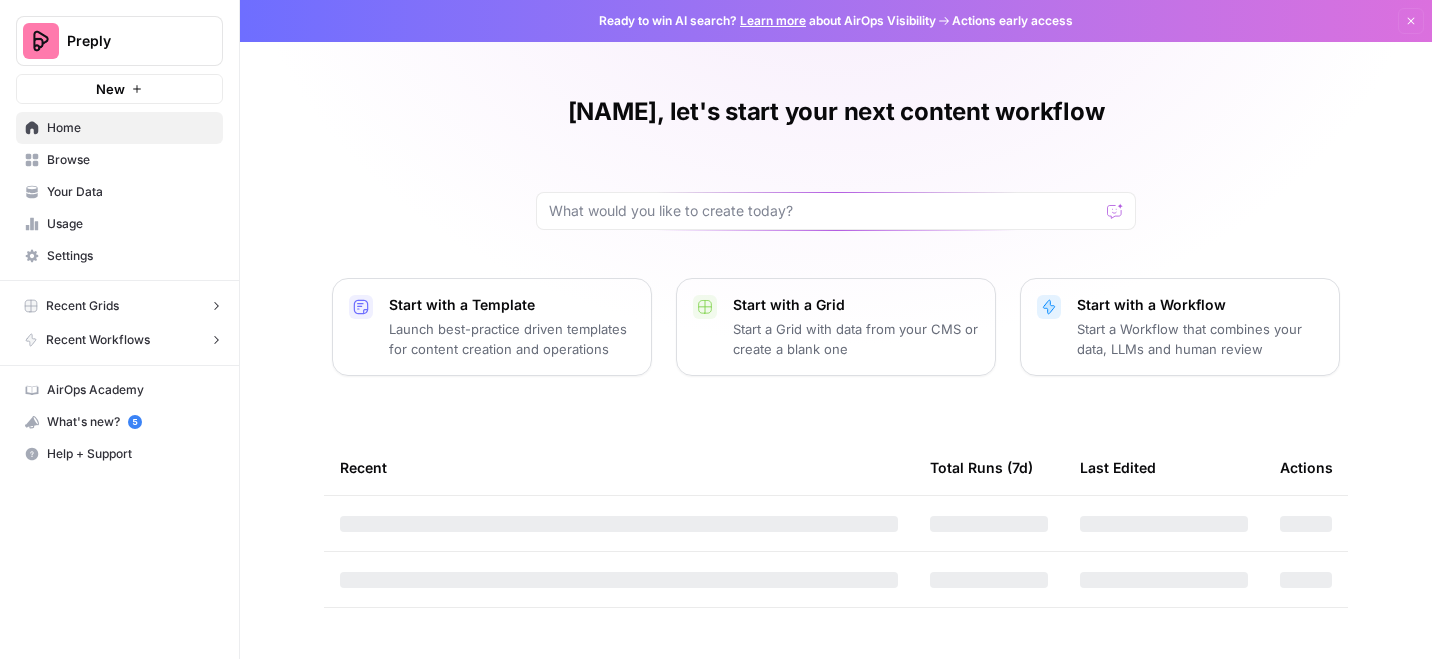 click on "Recent Grids" at bounding box center (123, 306) 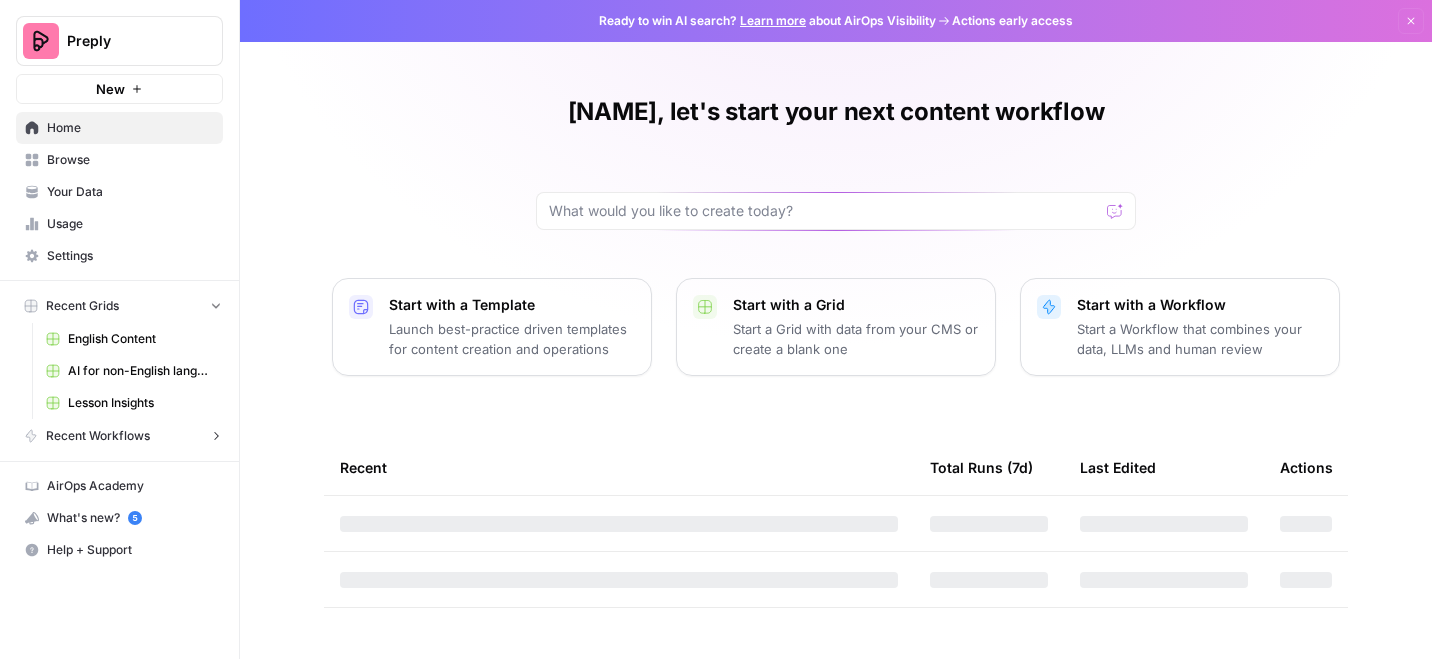 click on "English Content" at bounding box center (141, 339) 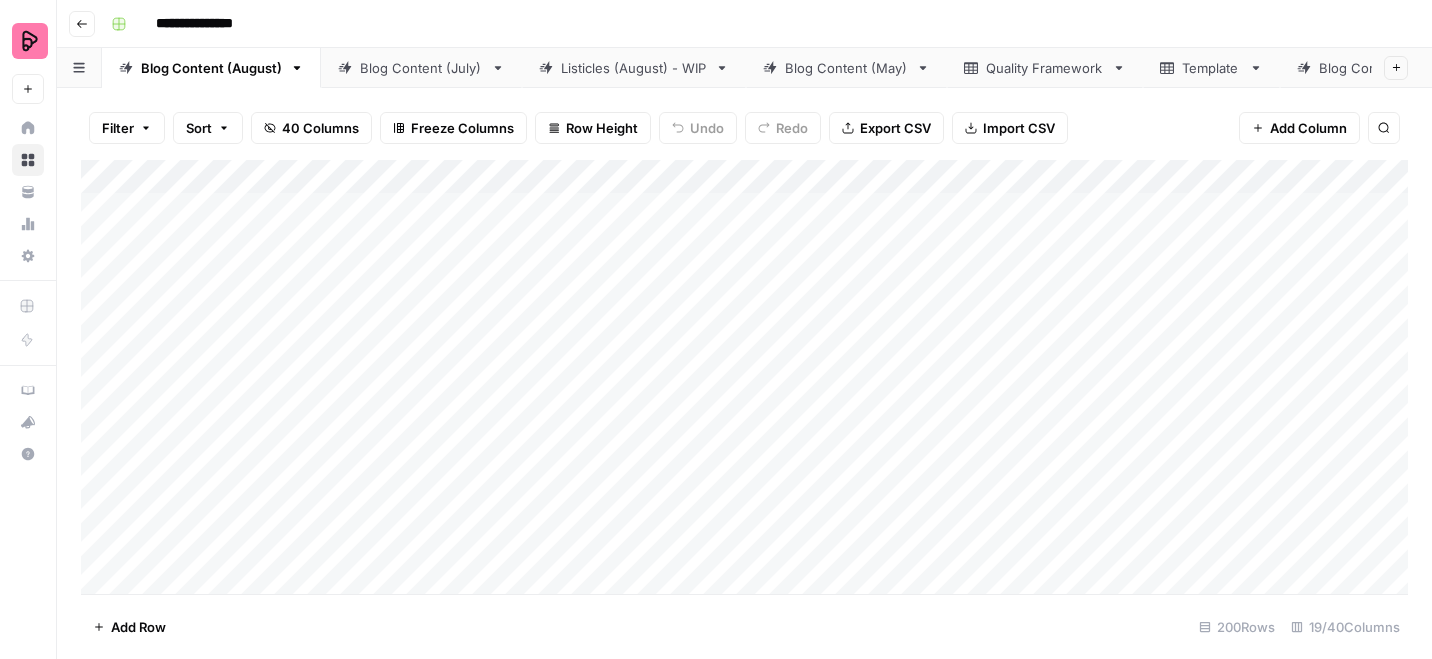 click on "Add Column" at bounding box center [744, 377] 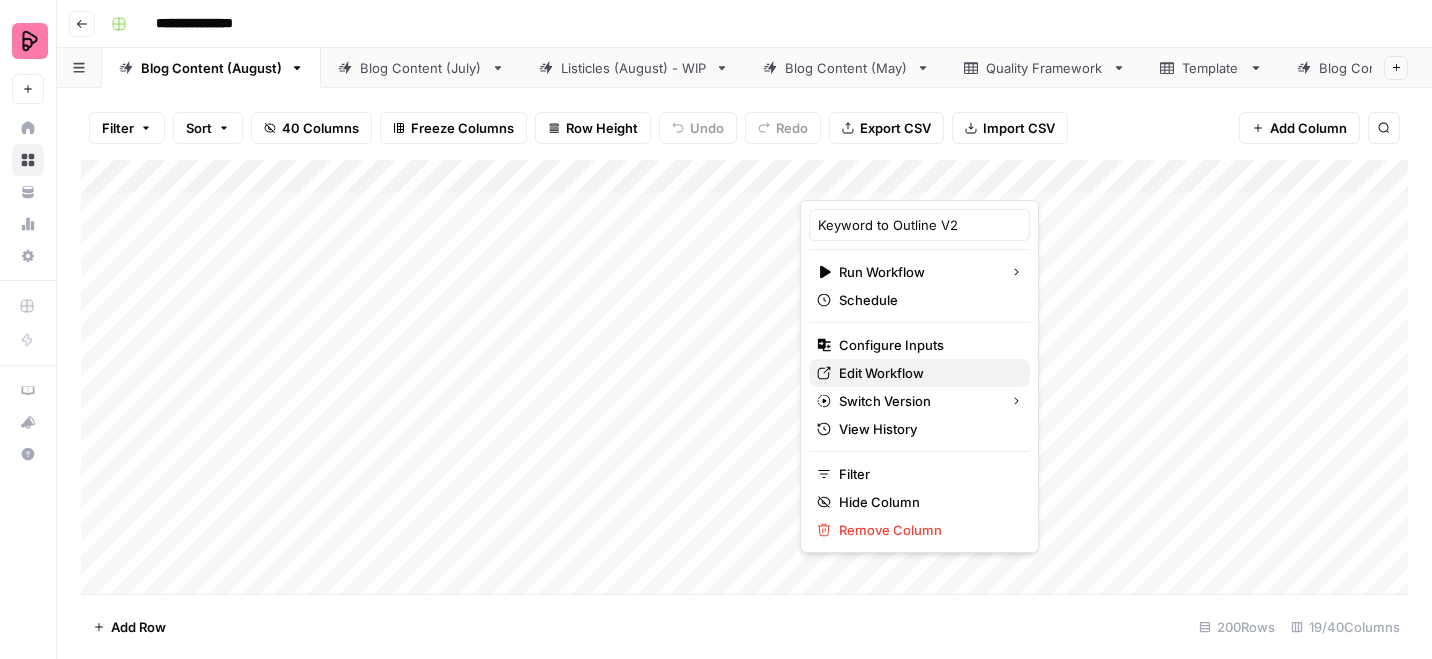 click on "Edit Workflow" at bounding box center [926, 373] 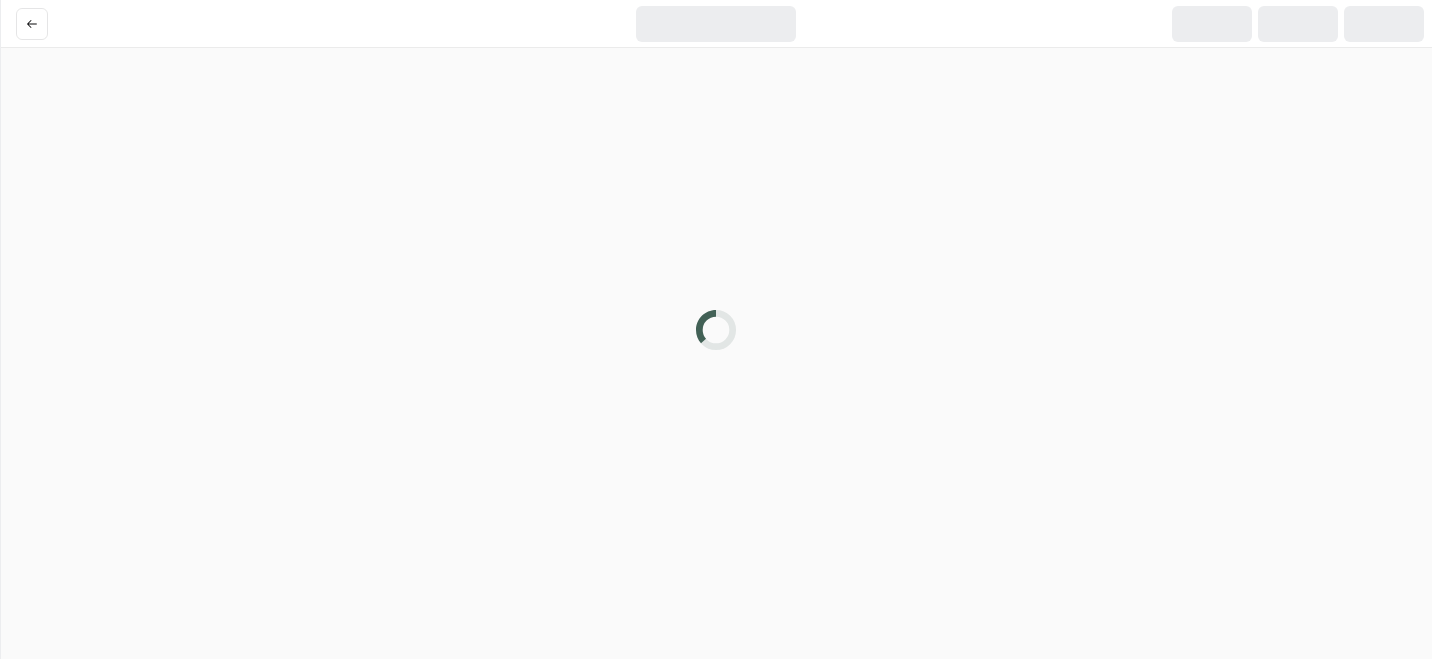 scroll, scrollTop: 0, scrollLeft: 0, axis: both 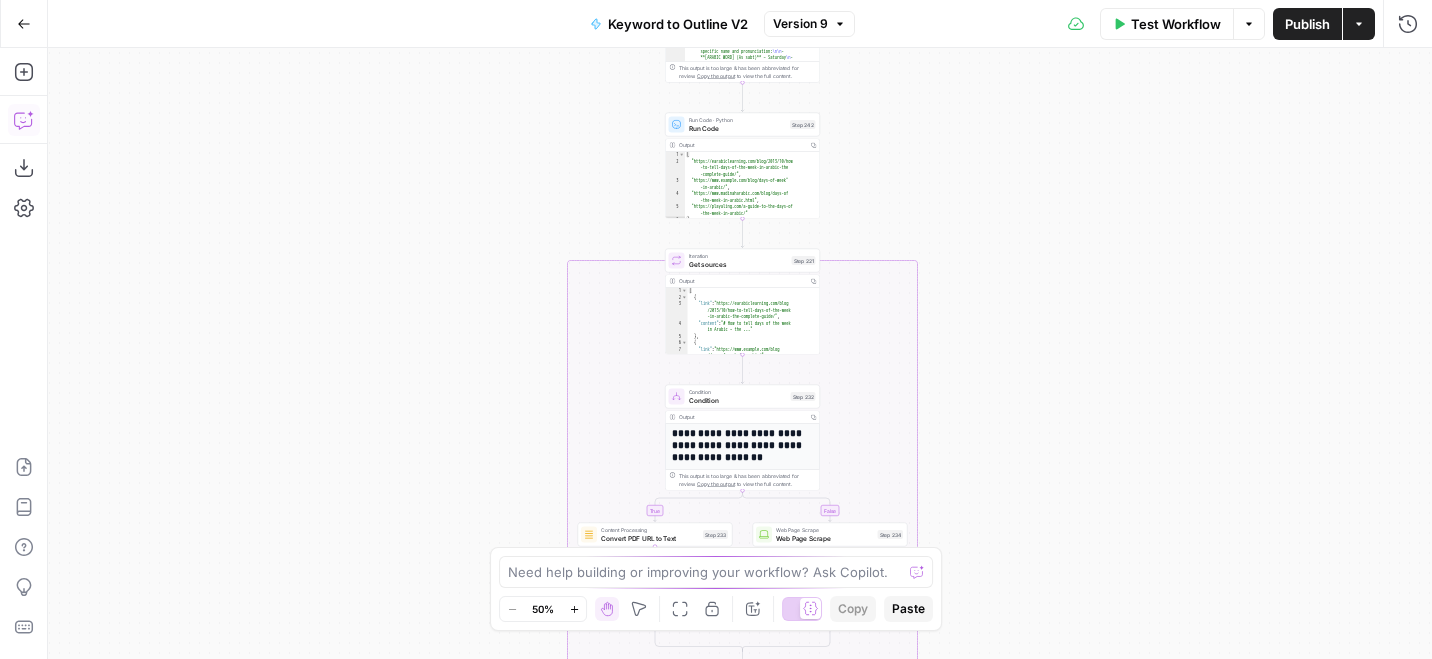 click on "Copilot" at bounding box center (24, 120) 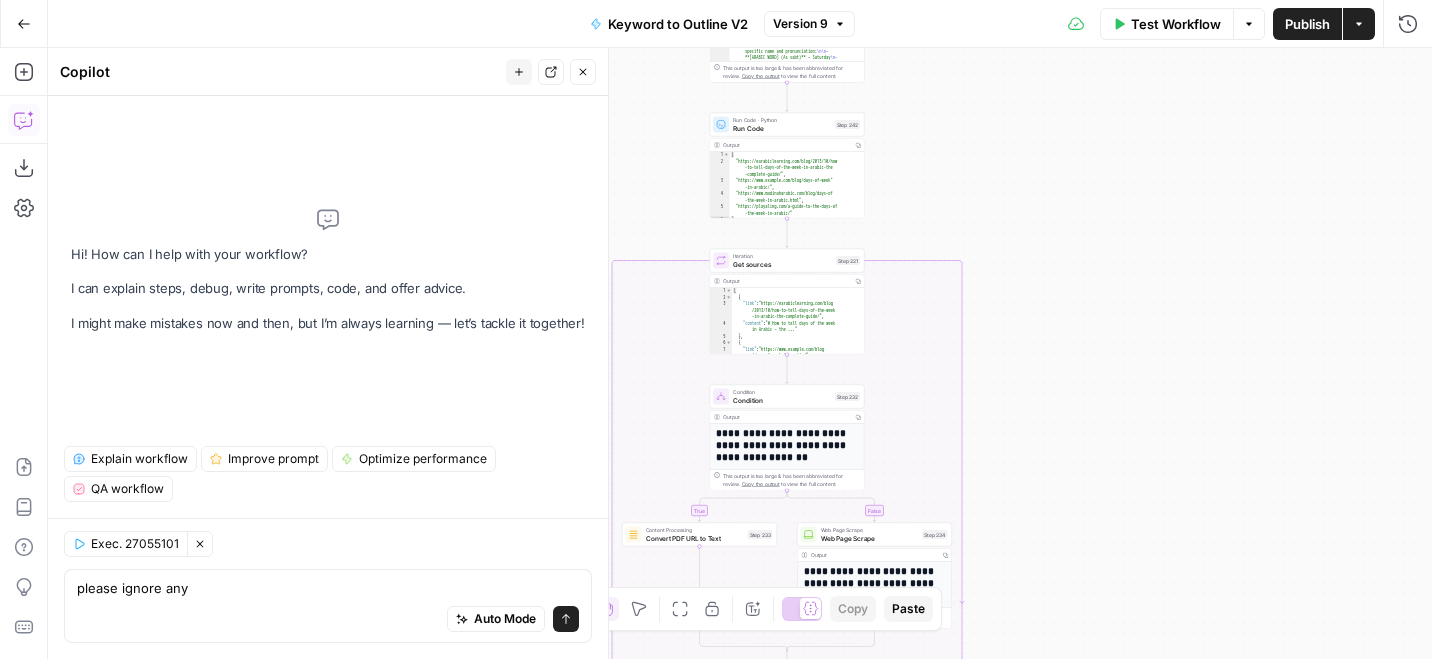 click on "please ignore any" at bounding box center (328, 588) 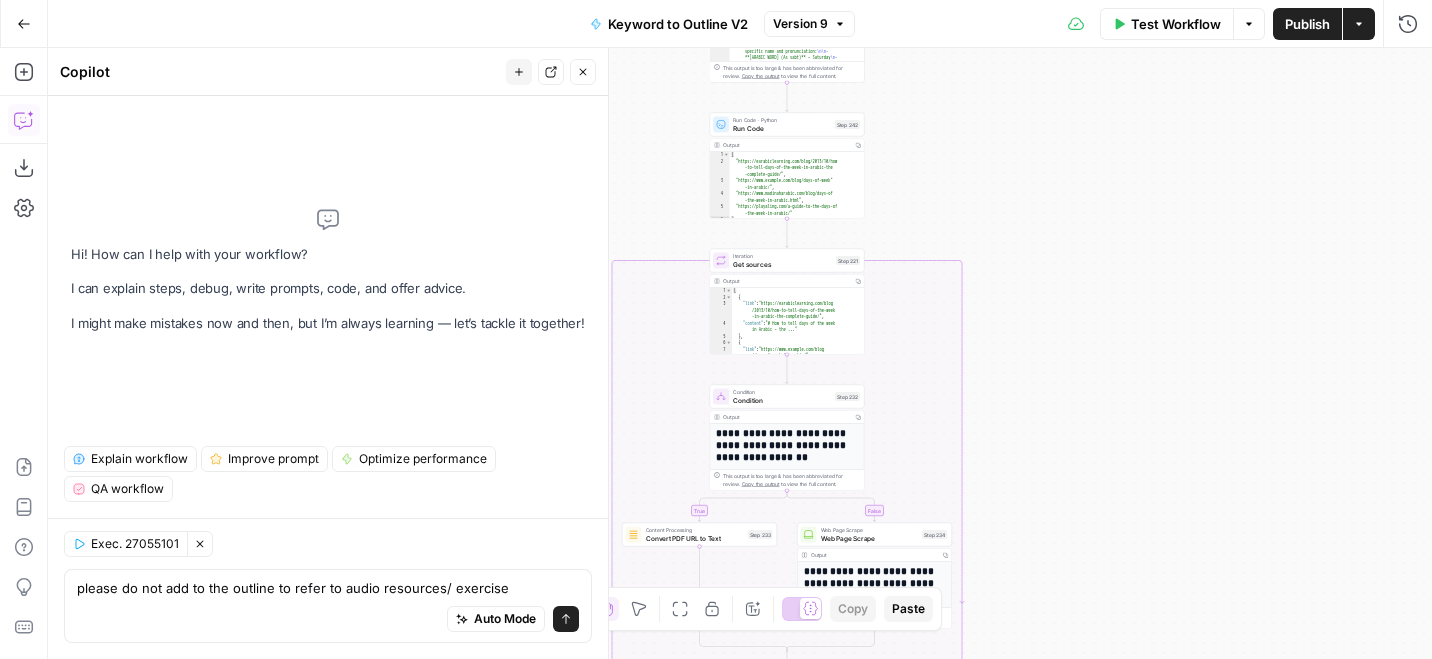 type on "please do not add to the outline to refer to audio resources/ exercises" 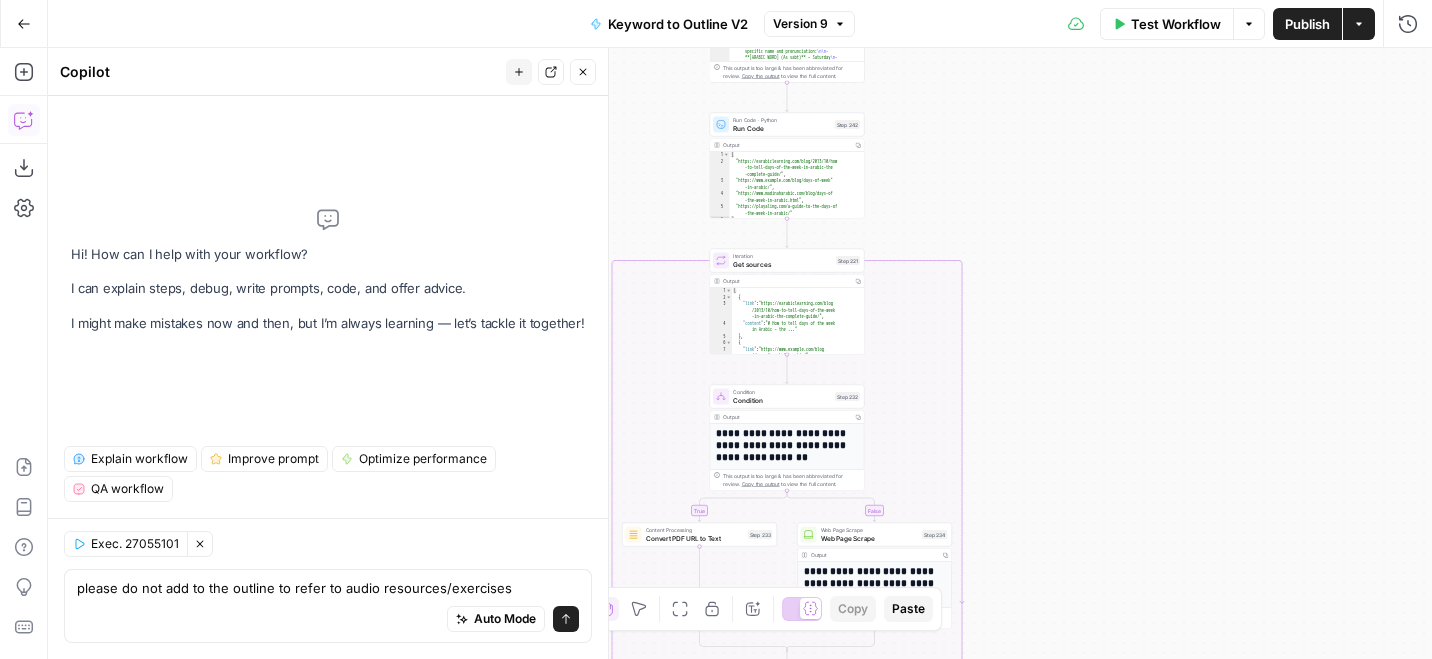 type 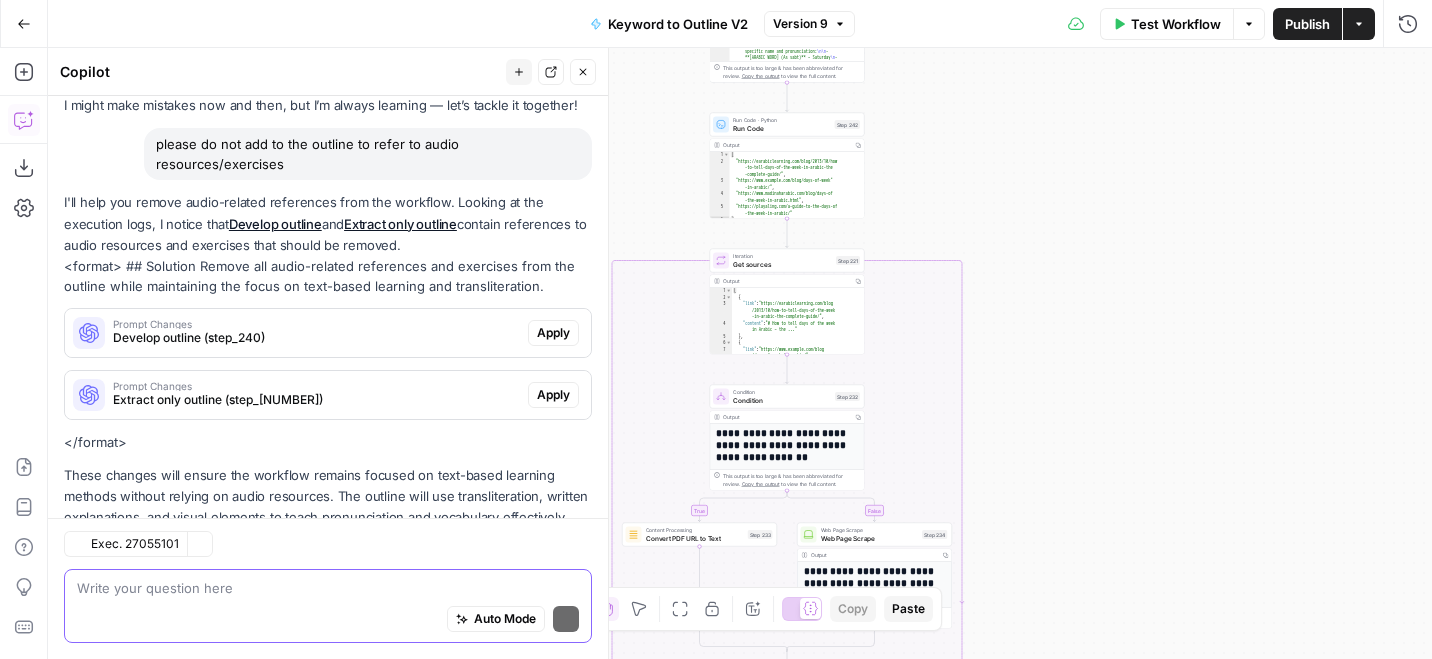 scroll, scrollTop: 143, scrollLeft: 0, axis: vertical 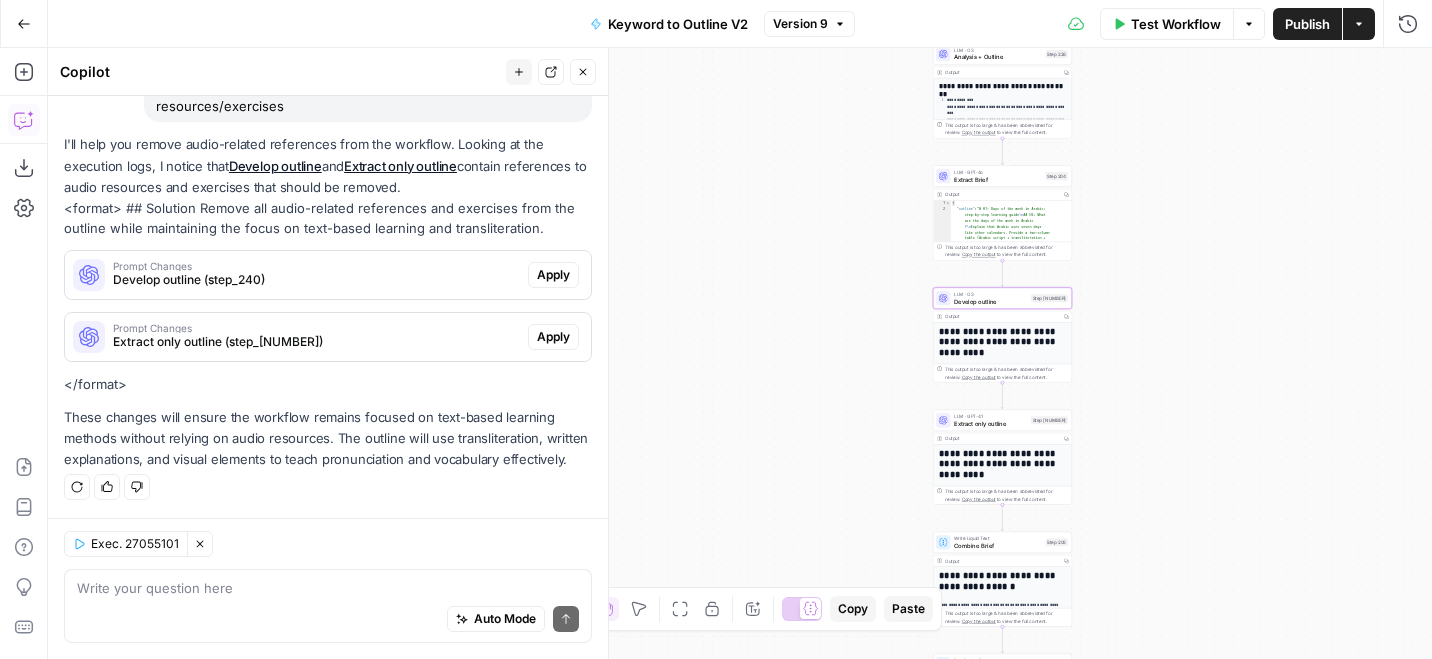 click on "Prompt Changes Develop outline (step_240)" at bounding box center [296, 275] 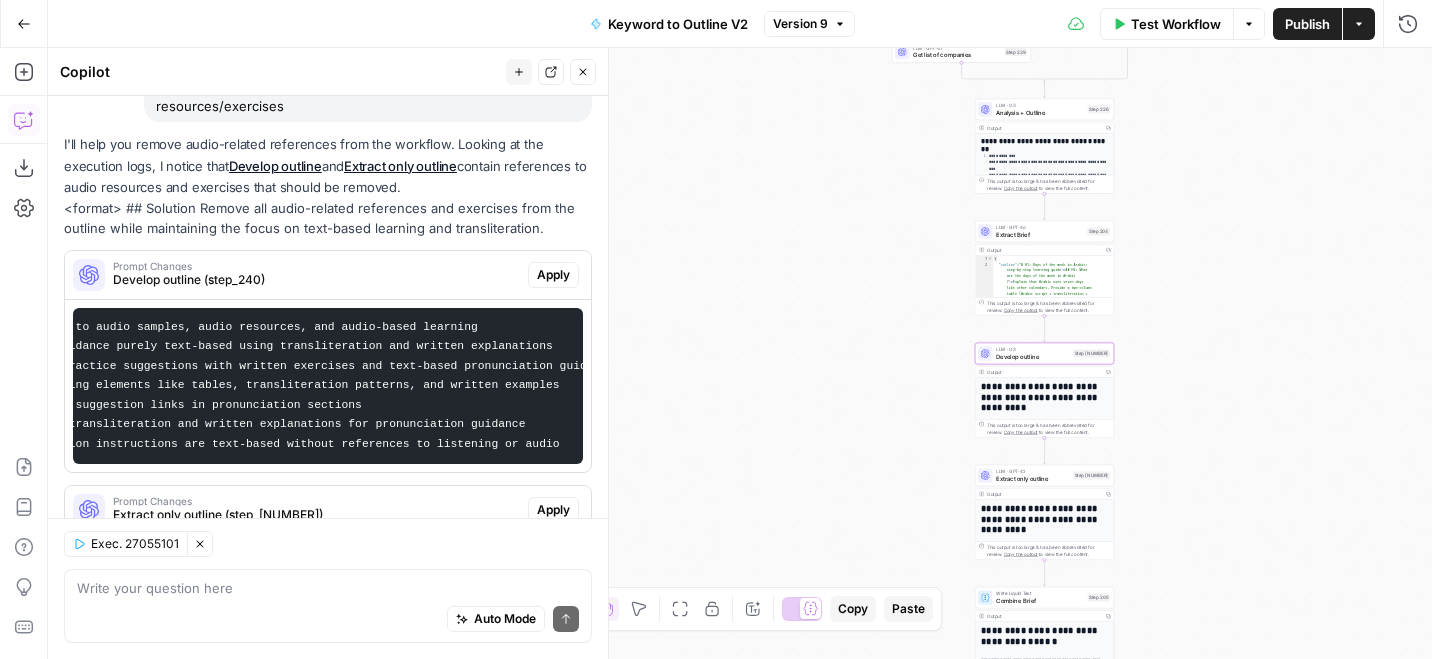 scroll, scrollTop: 0, scrollLeft: 0, axis: both 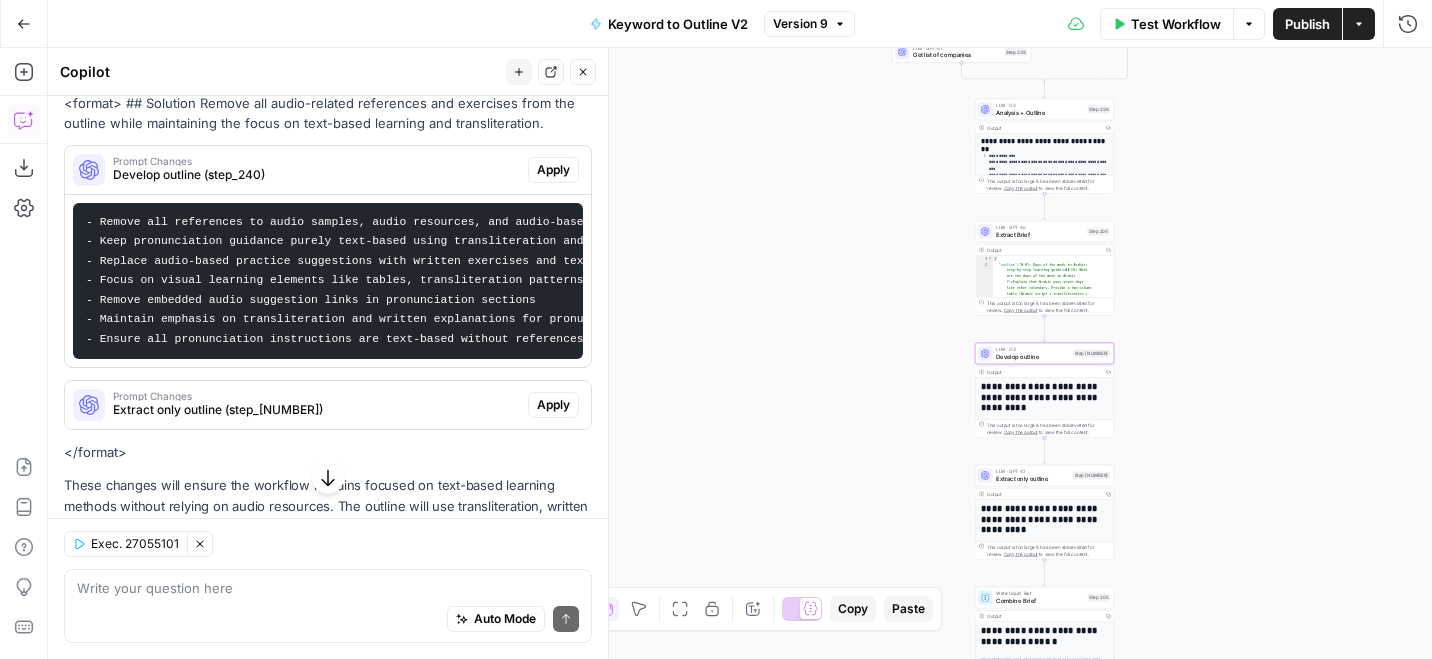 click on "Apply" at bounding box center [553, 170] 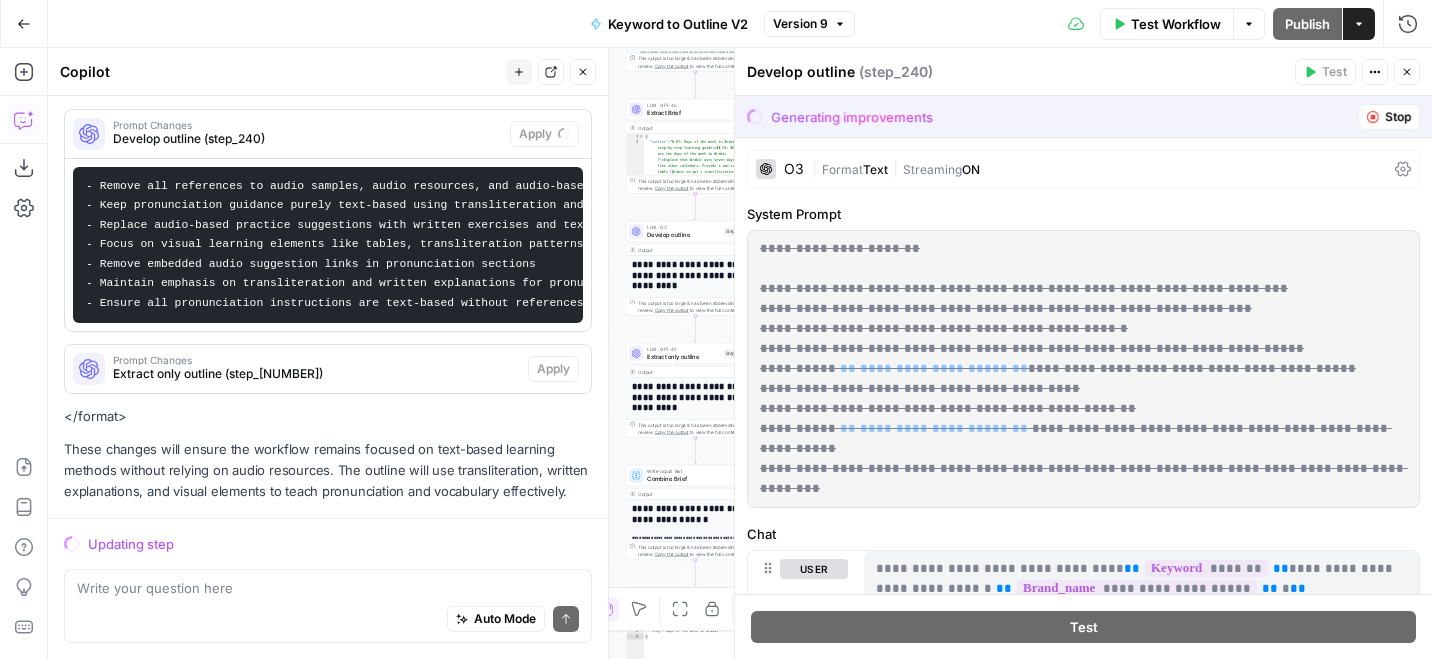 scroll, scrollTop: 316, scrollLeft: 0, axis: vertical 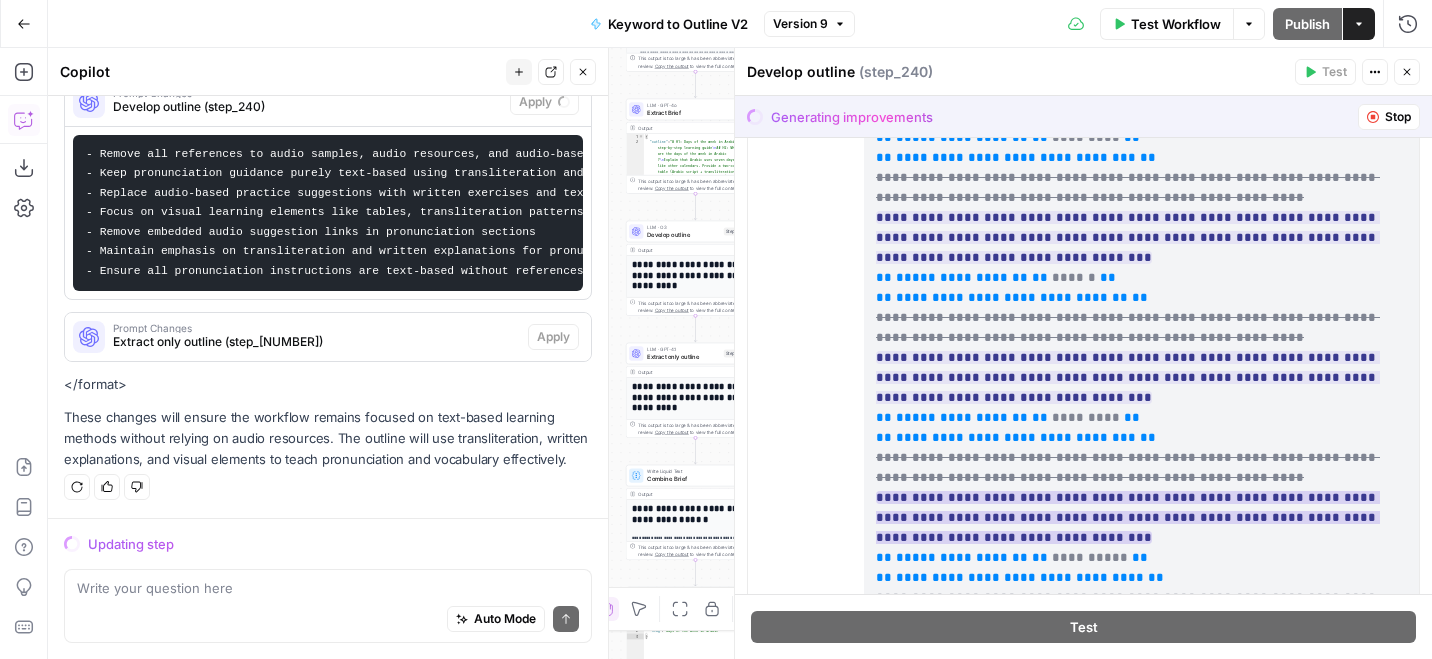 click on "**********" at bounding box center (1128, 517) 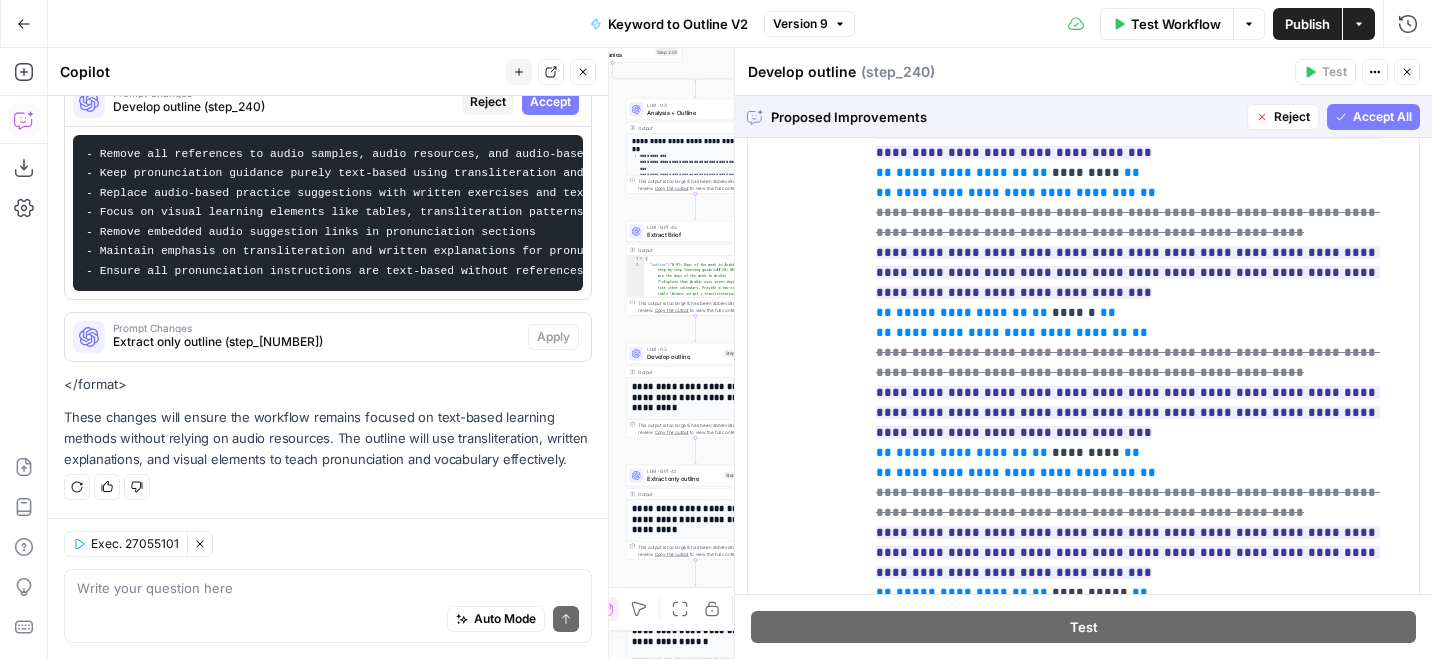 scroll, scrollTop: 2830, scrollLeft: 0, axis: vertical 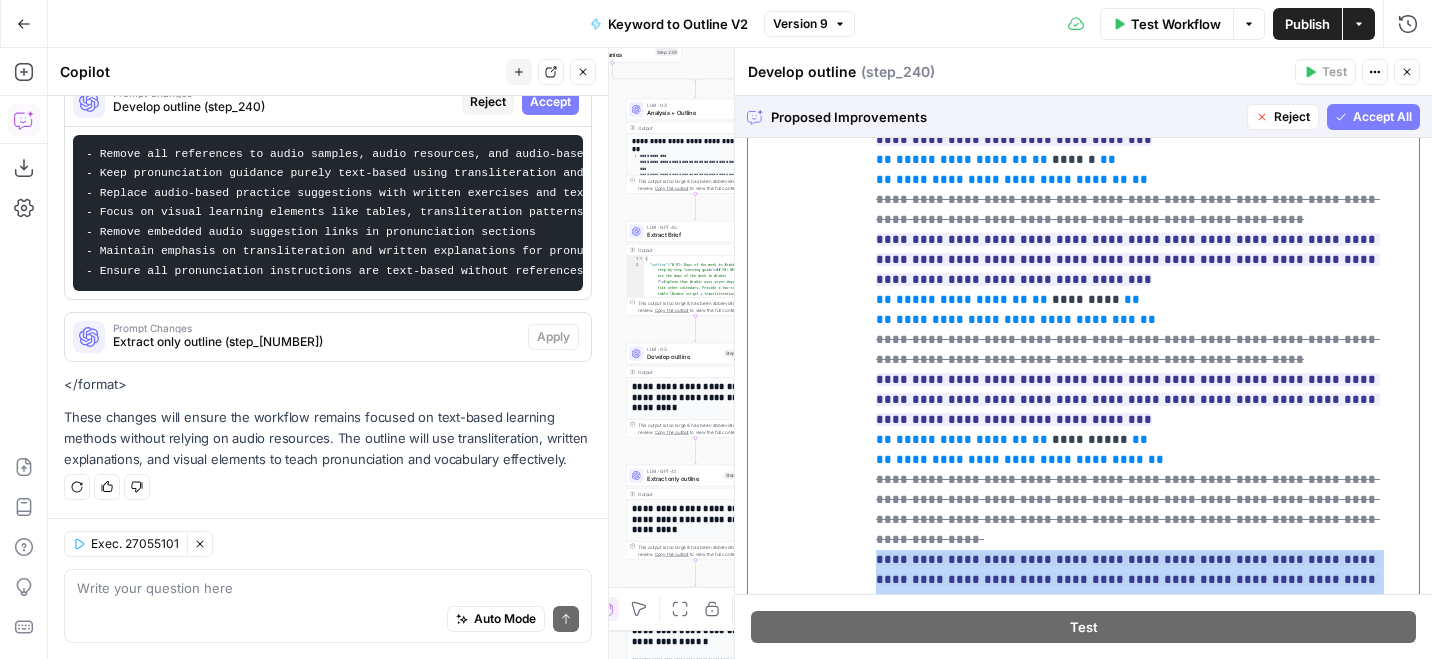 drag, startPoint x: 1068, startPoint y: 439, endPoint x: 870, endPoint y: 378, distance: 207.18349 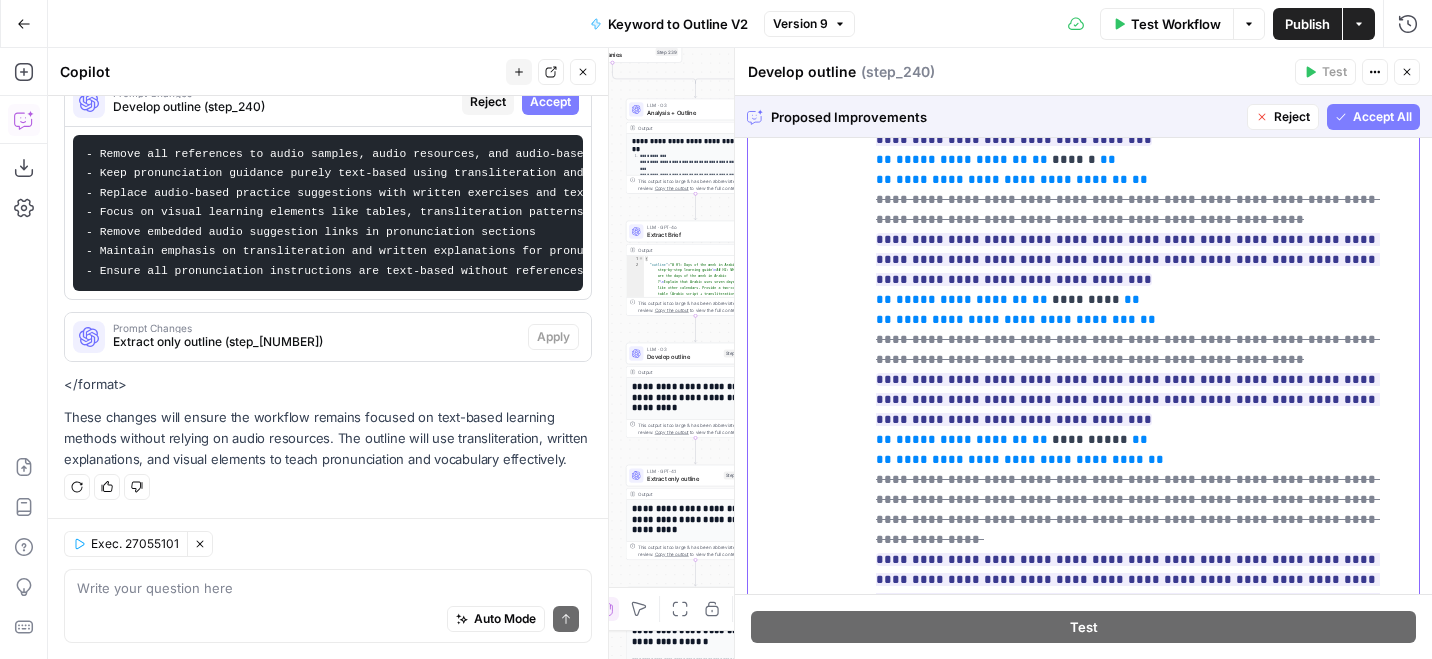 click on "**********" at bounding box center [1141, 710] 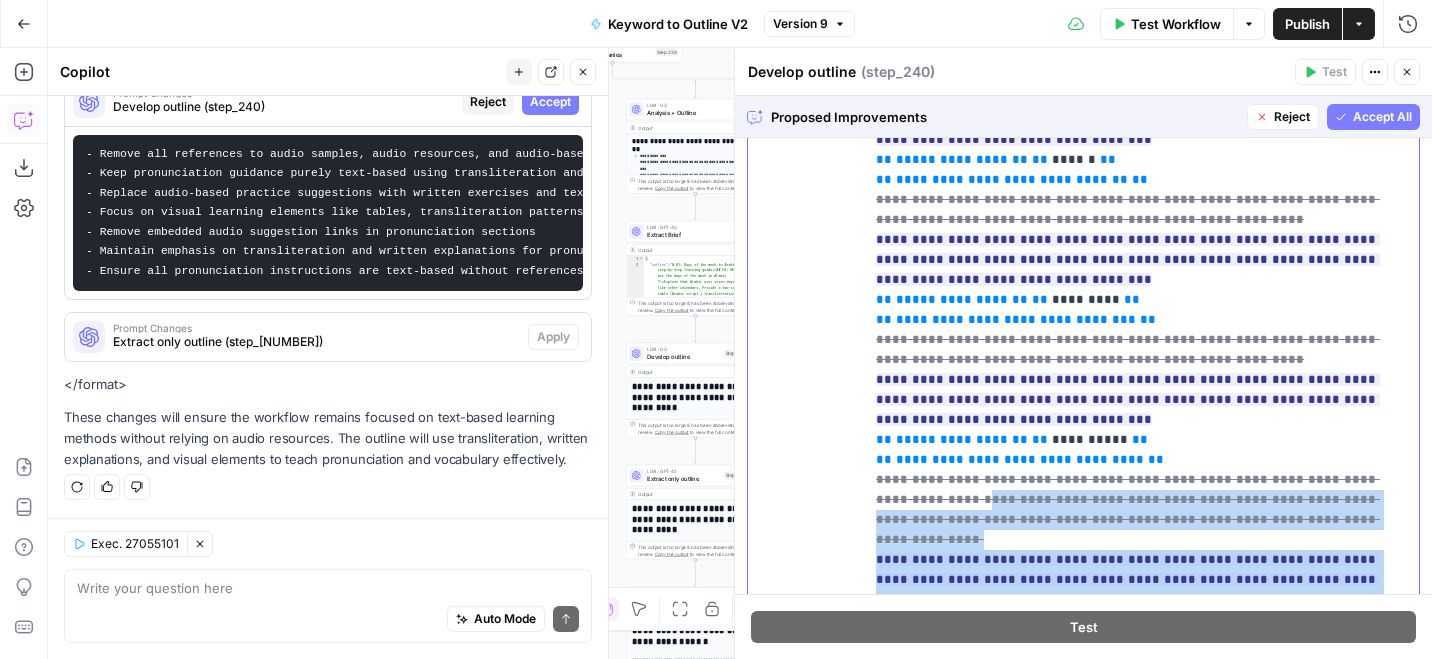 drag, startPoint x: 1044, startPoint y: 442, endPoint x: 863, endPoint y: 339, distance: 208.25465 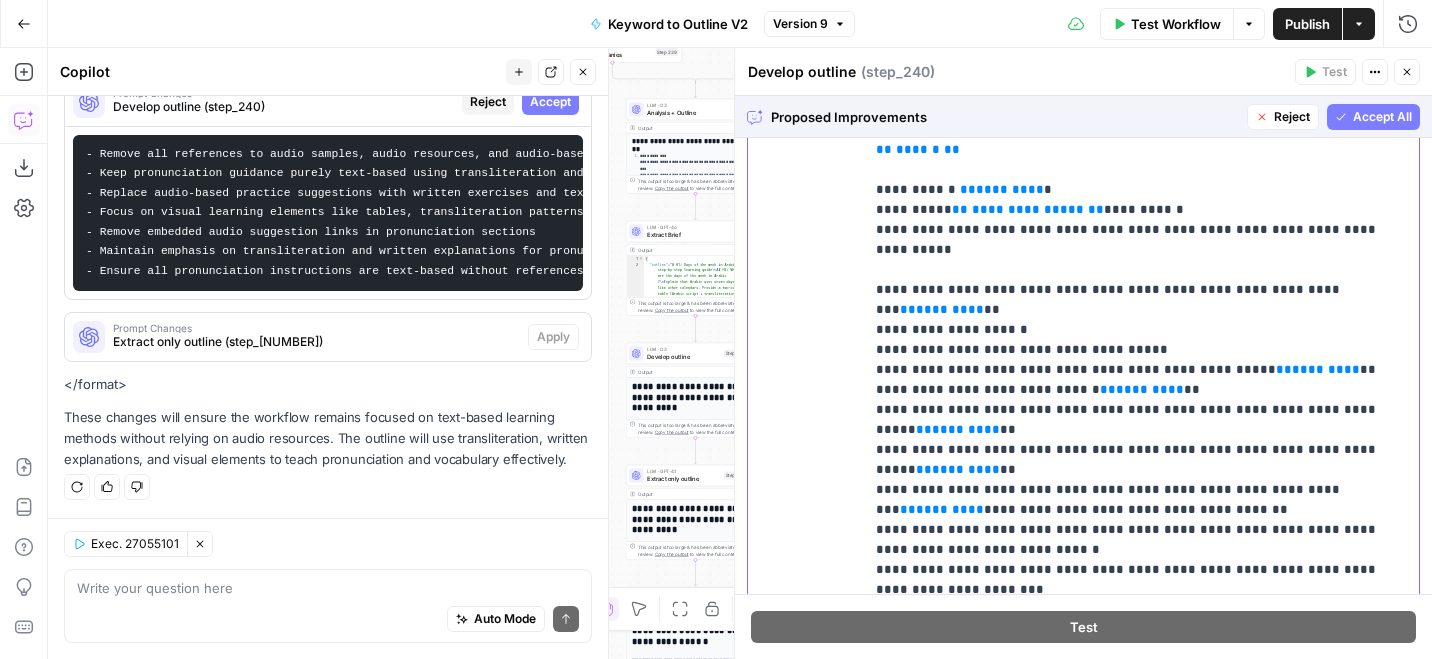 scroll, scrollTop: 0, scrollLeft: 0, axis: both 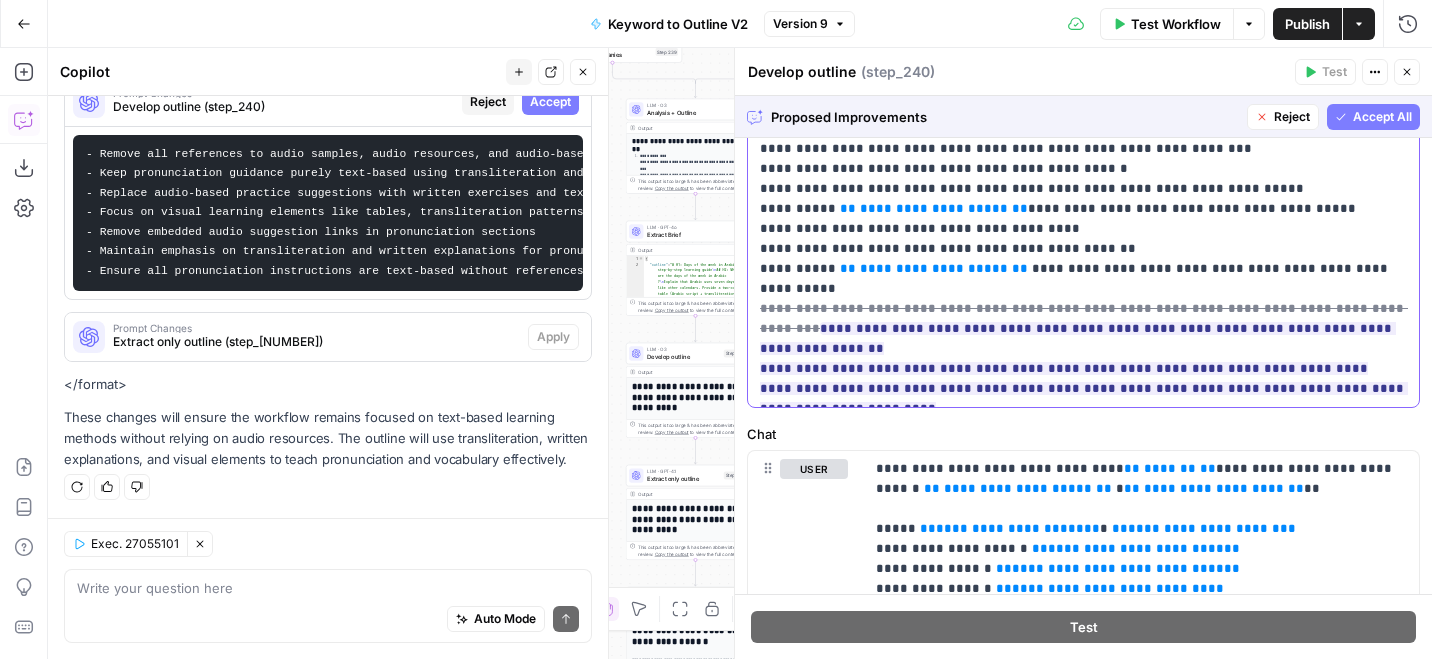 click on "**********" at bounding box center [1084, 368] 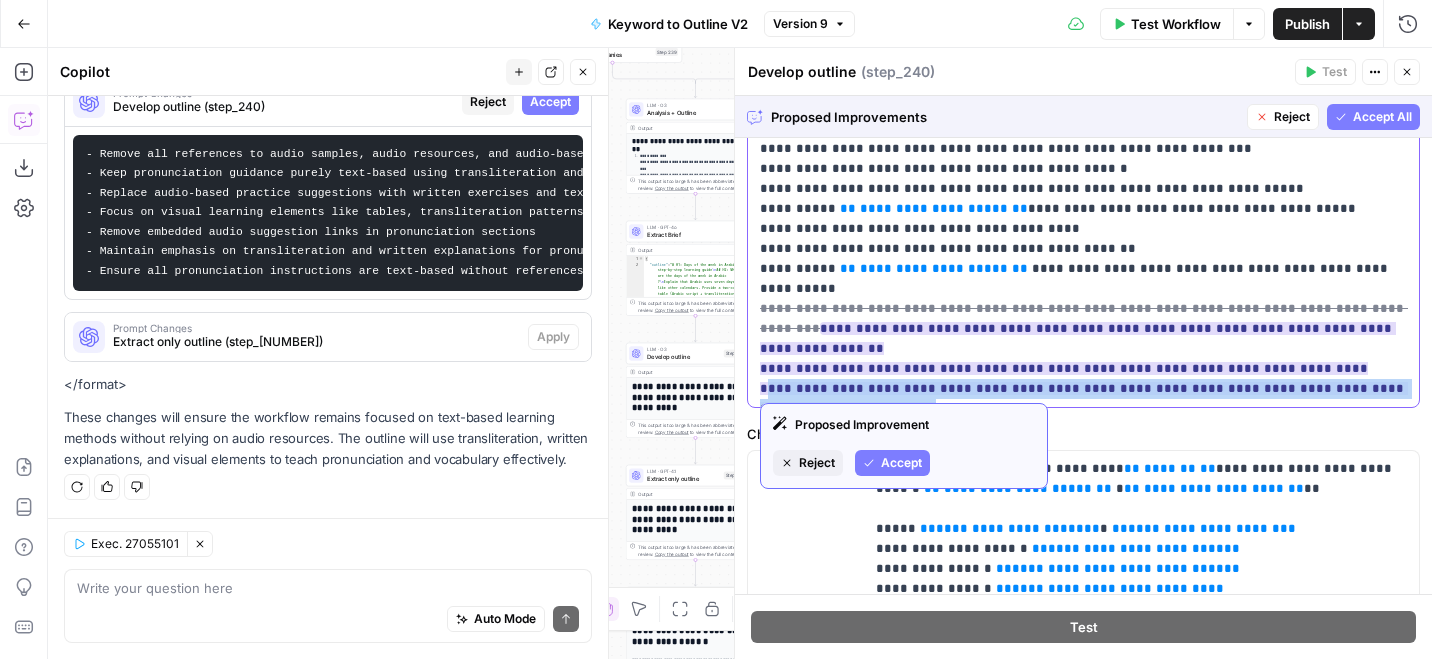 drag, startPoint x: 874, startPoint y: 368, endPoint x: 763, endPoint y: 343, distance: 113.78049 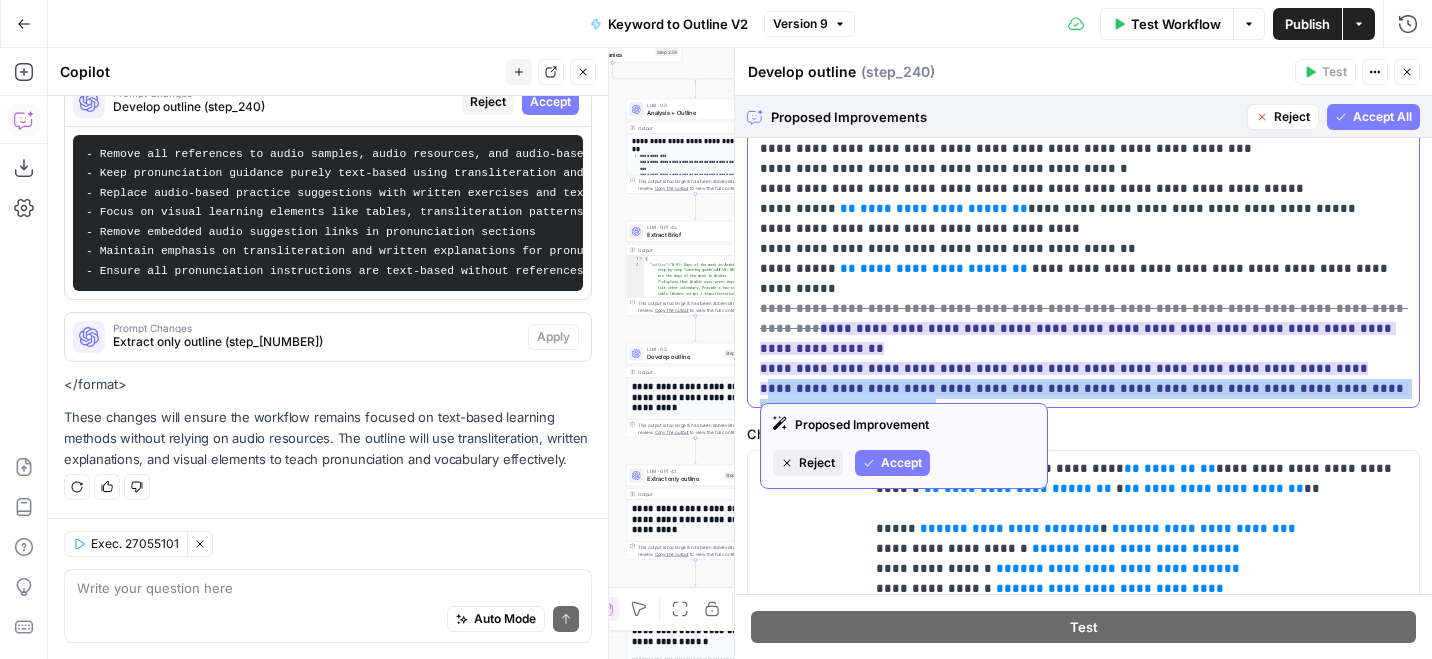 click on "**********" at bounding box center [1083, 239] 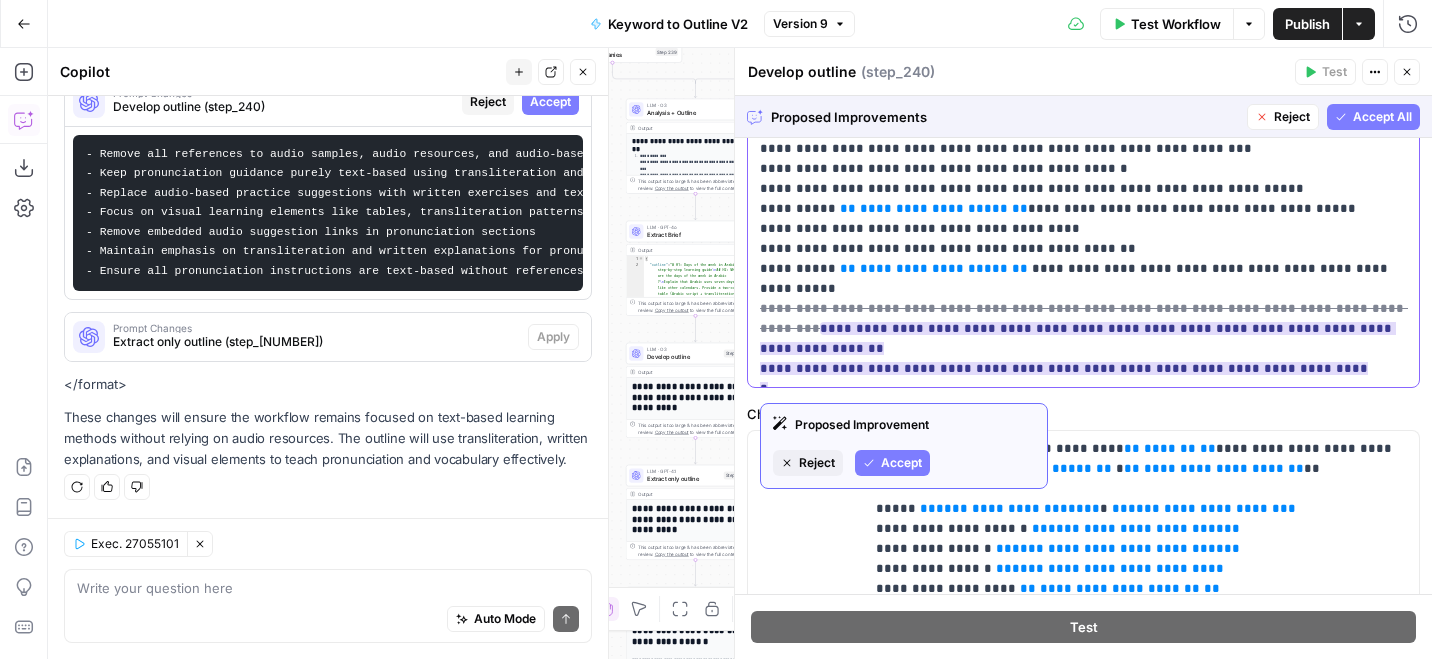type 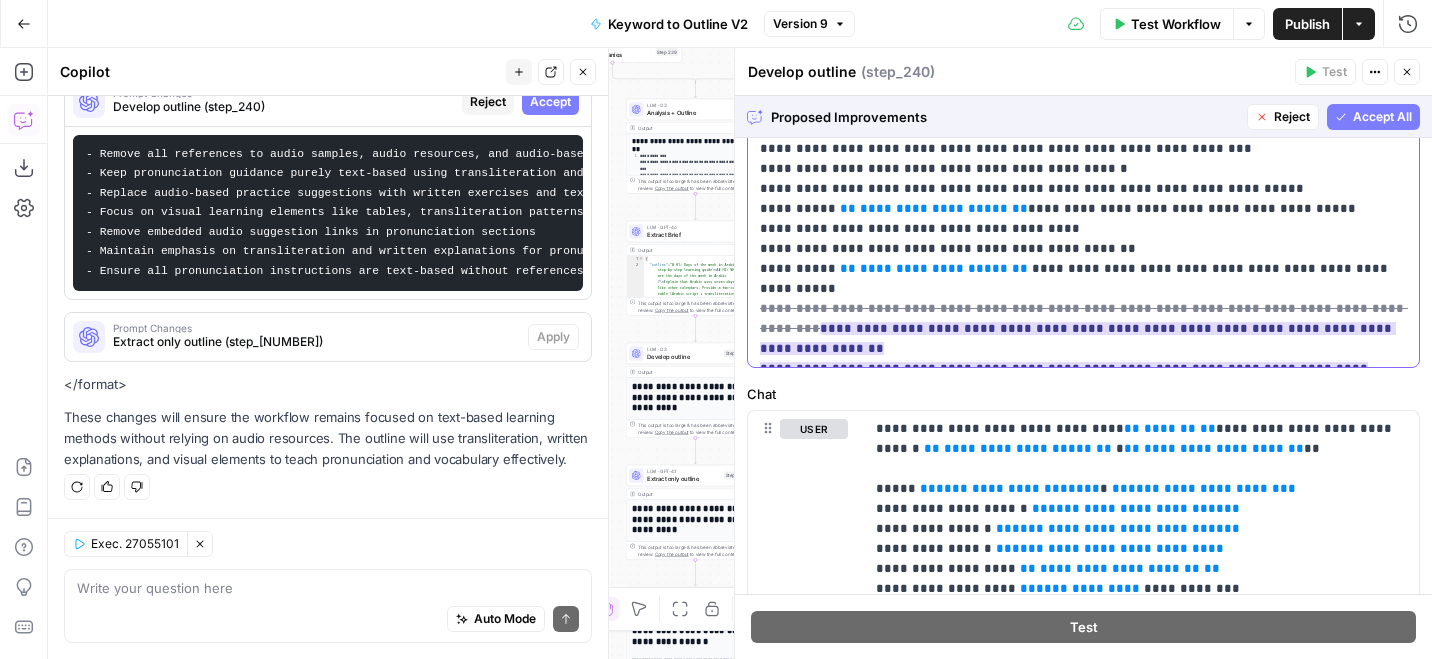 click on "**********" at bounding box center [1078, 358] 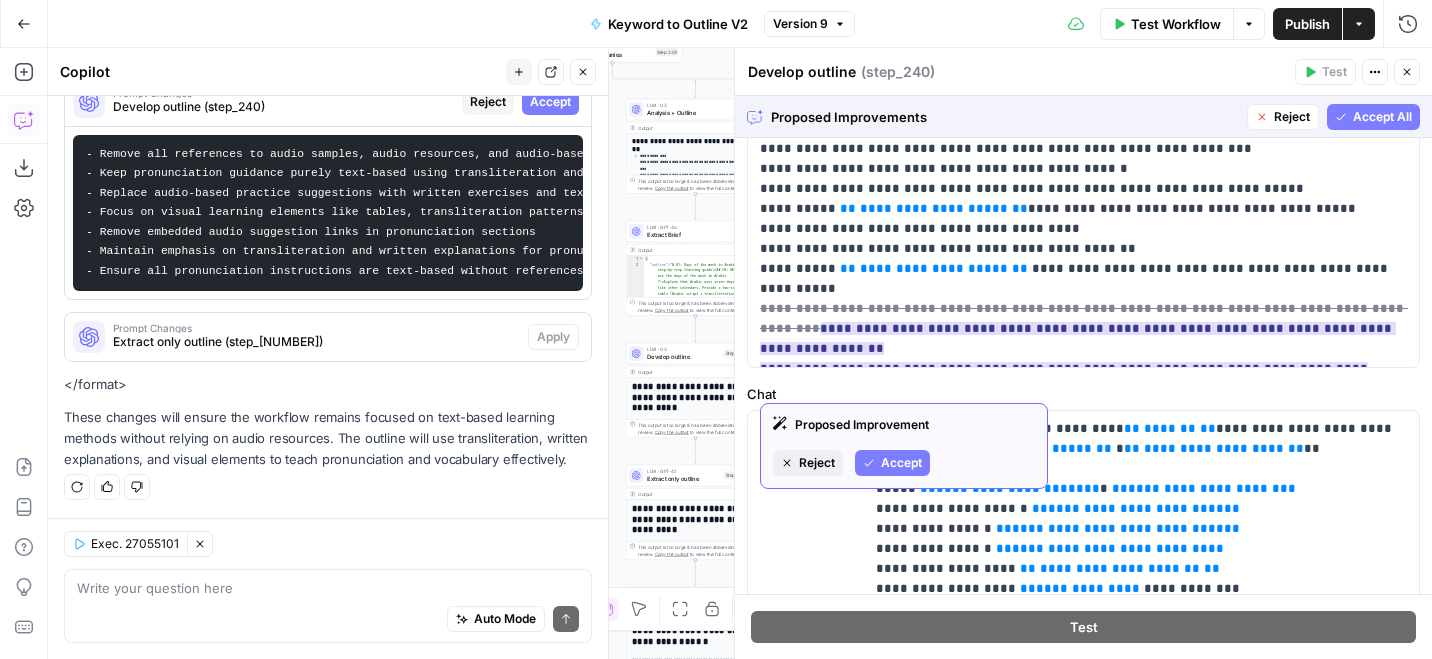 click on "Accept" at bounding box center [901, 463] 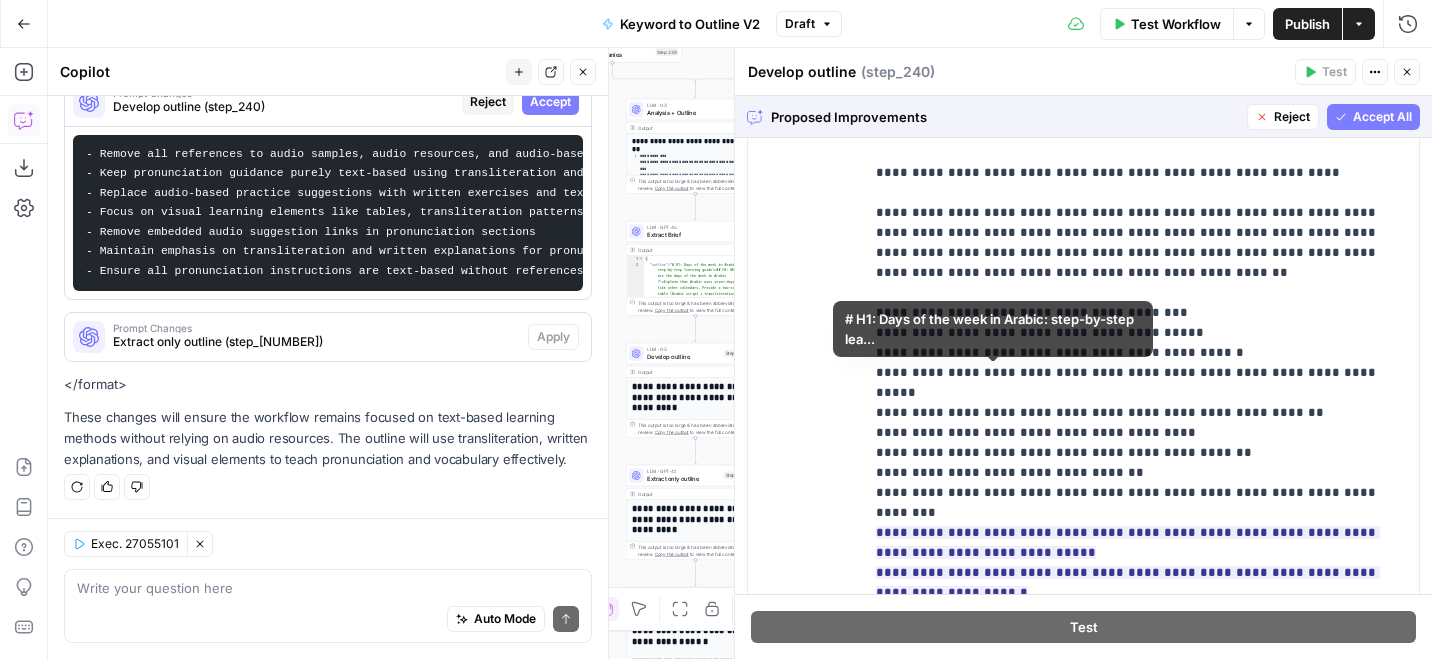 scroll, scrollTop: 1913, scrollLeft: 0, axis: vertical 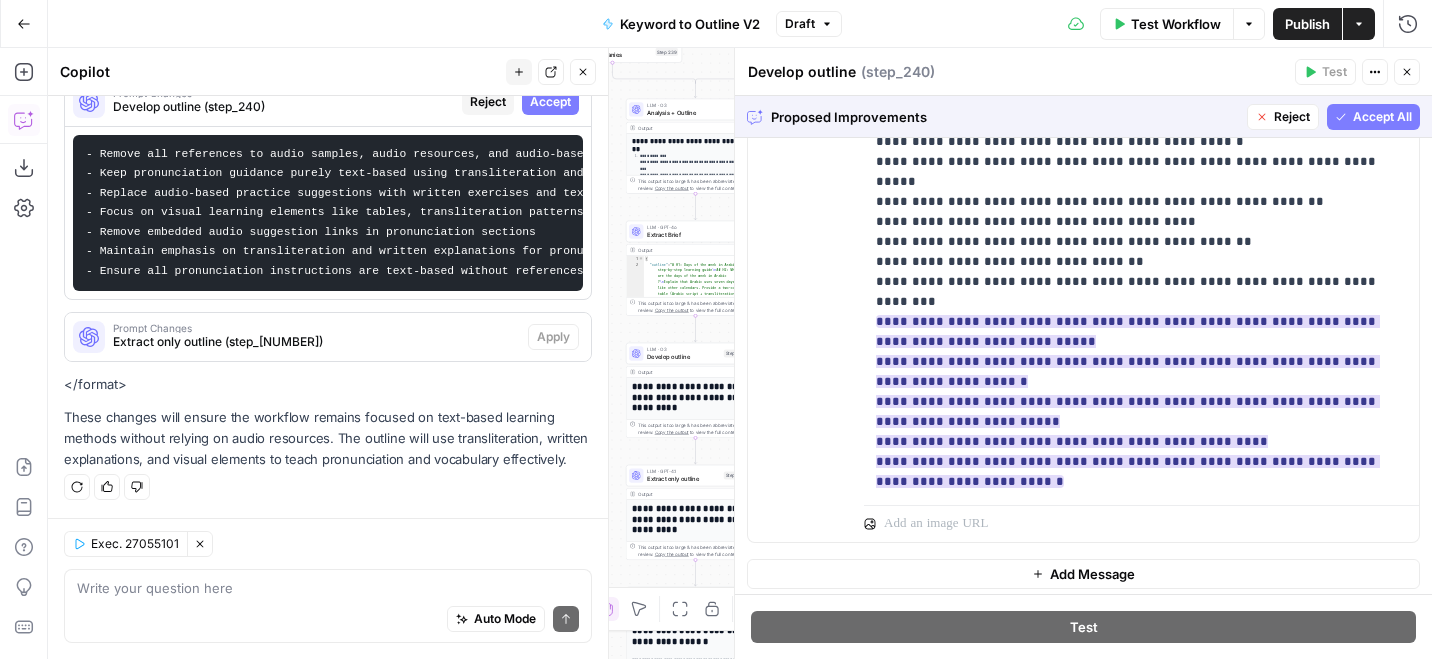drag, startPoint x: 831, startPoint y: 244, endPoint x: 984, endPoint y: 253, distance: 153.26448 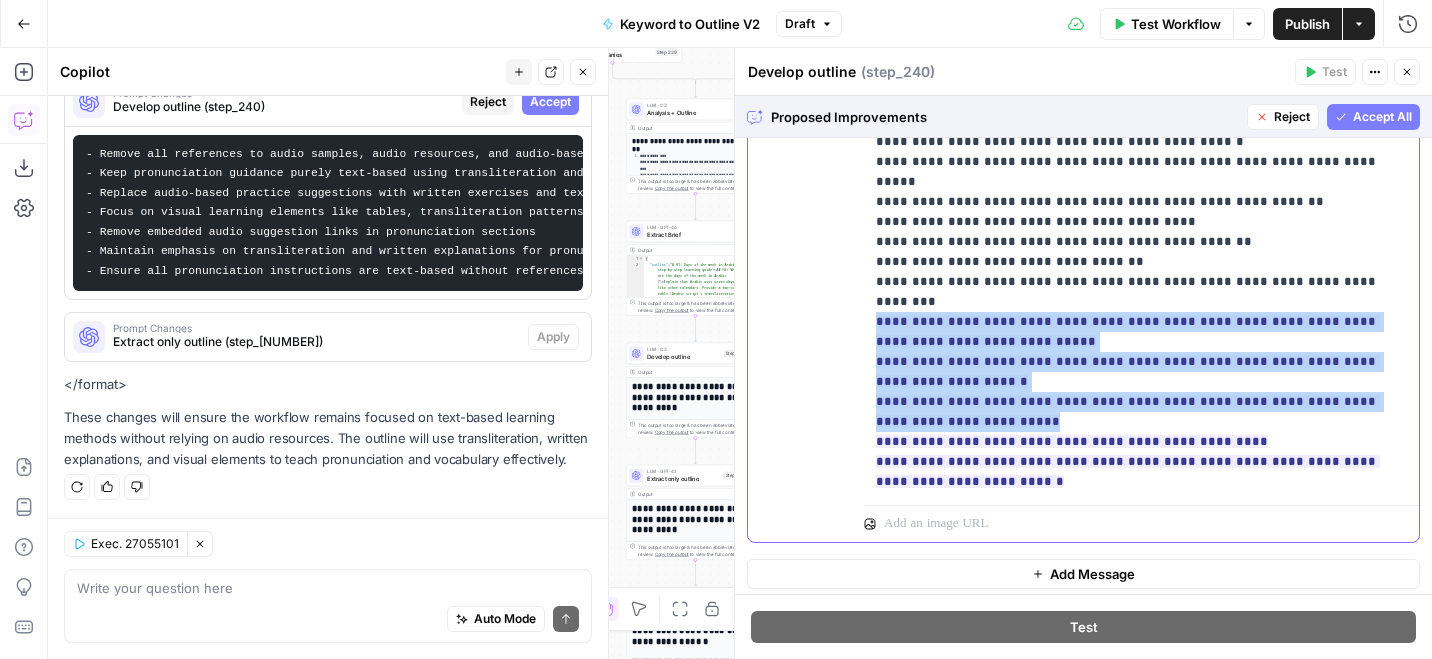 drag, startPoint x: 996, startPoint y: 345, endPoint x: 851, endPoint y: 248, distance: 174.45343 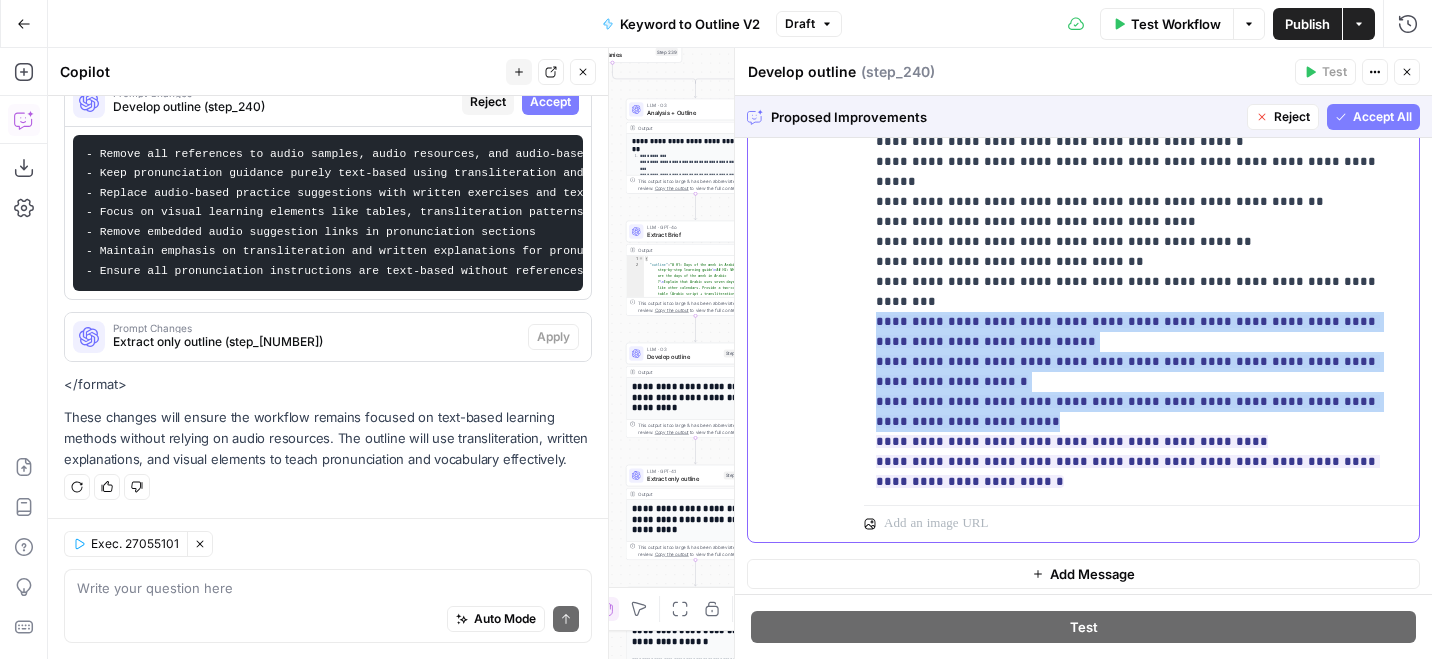 click on "**********" at bounding box center [1083, 113] 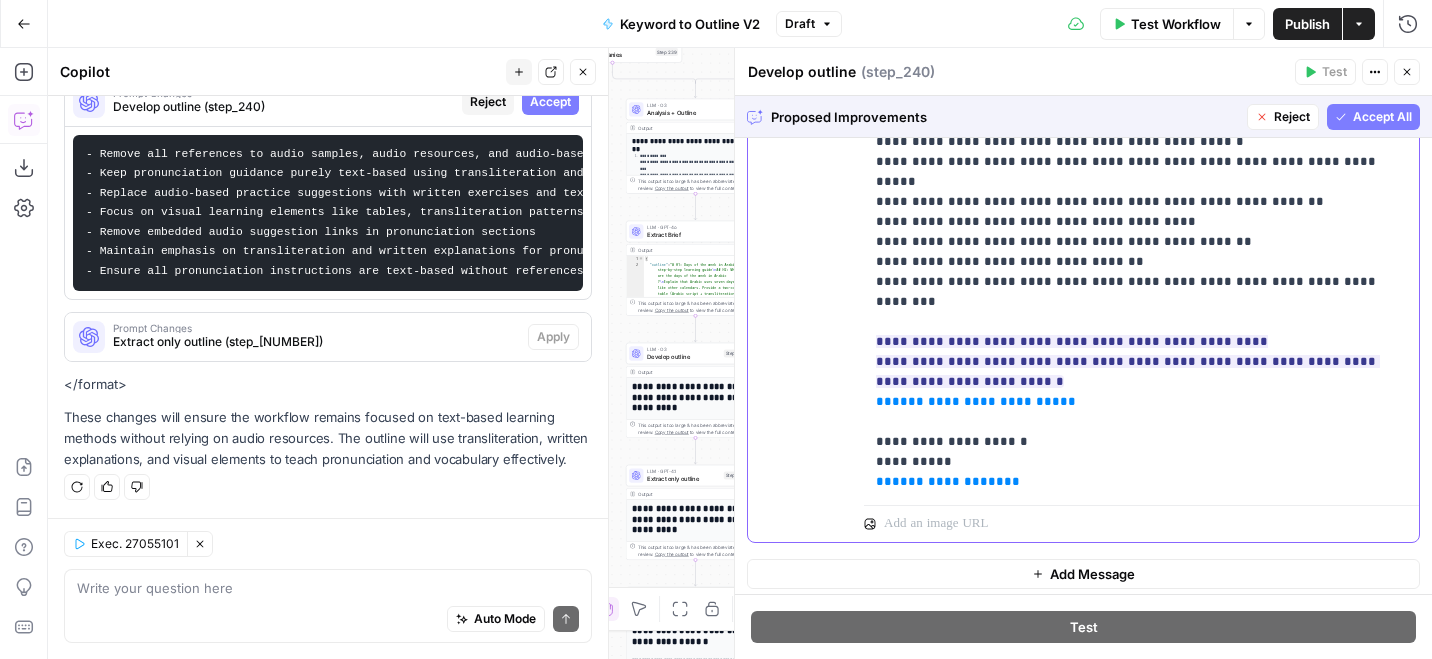 type 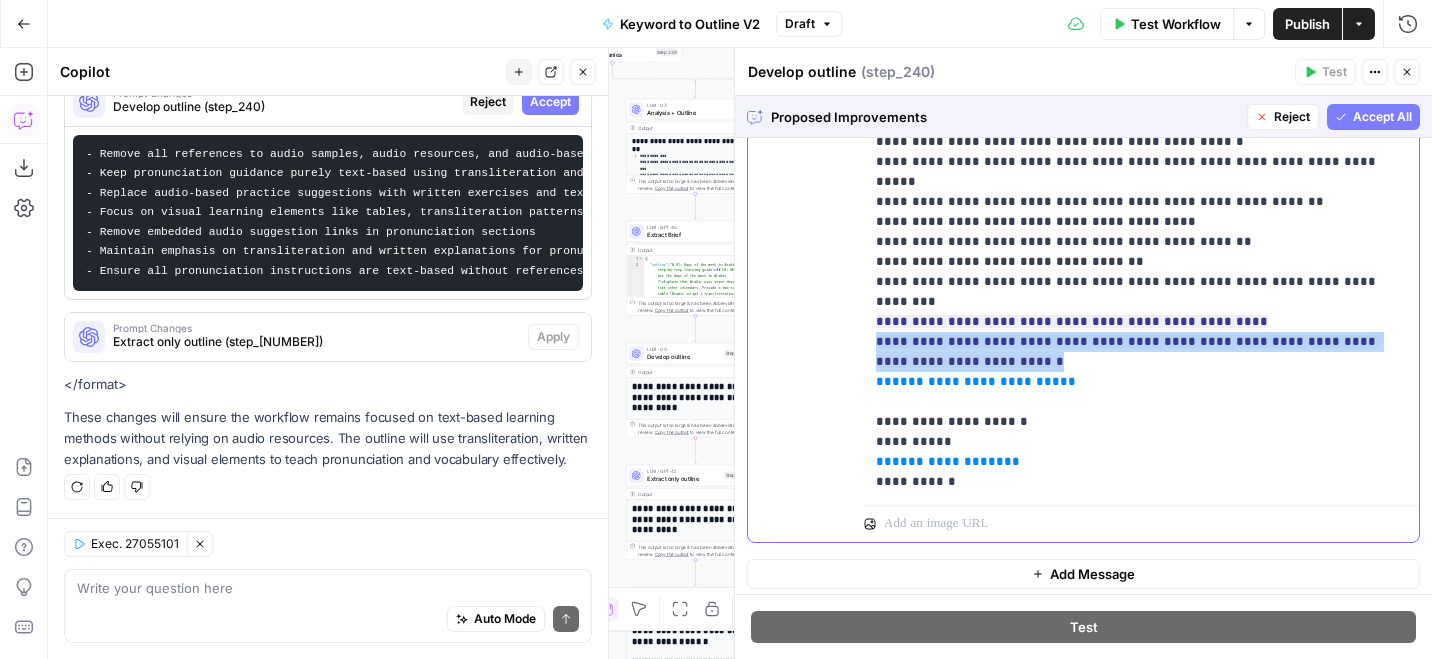 drag, startPoint x: 980, startPoint y: 287, endPoint x: 846, endPoint y: 265, distance: 135.79396 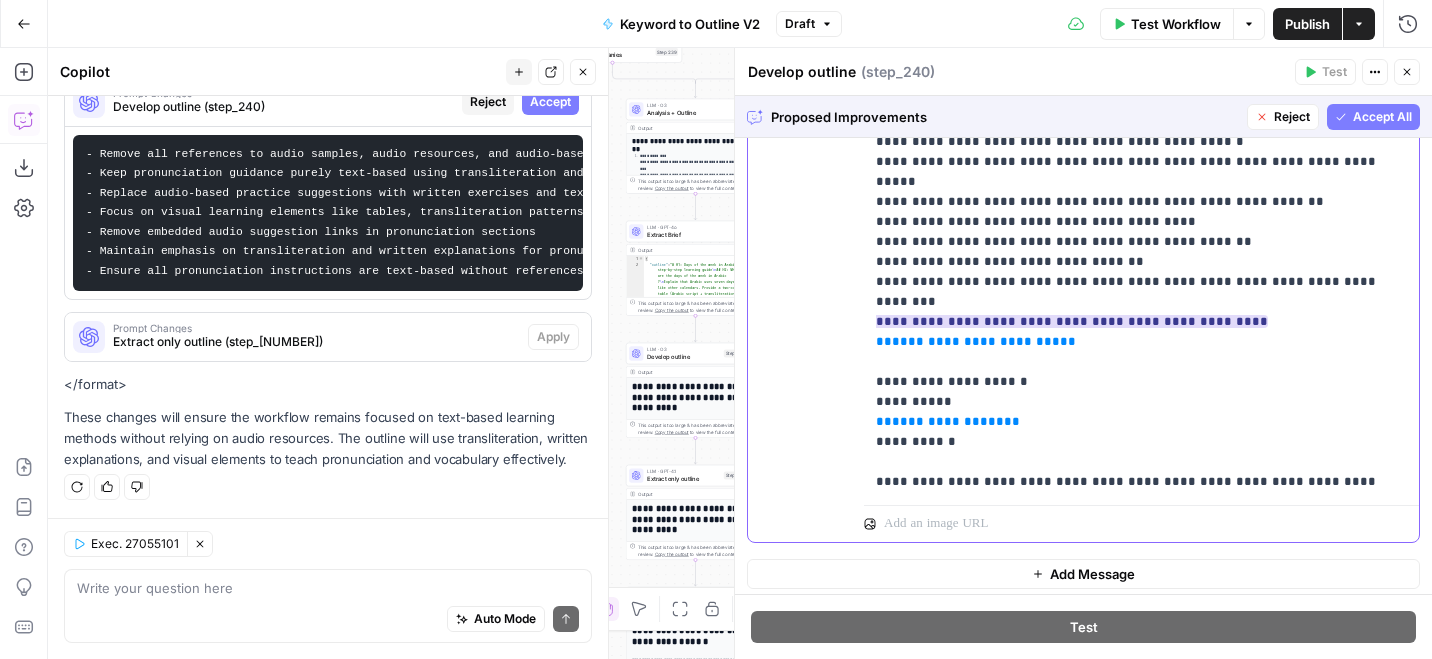 click on "**********" at bounding box center (1072, 321) 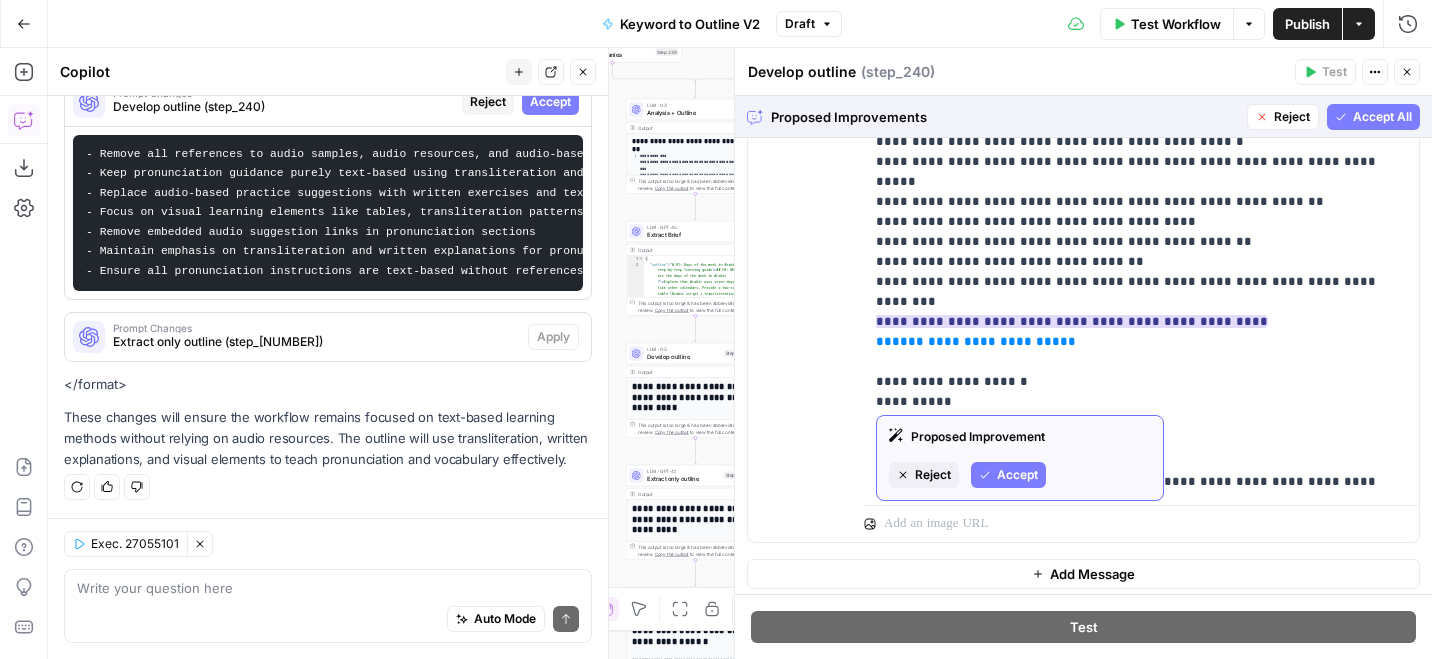 click on "Accept" at bounding box center (1017, 475) 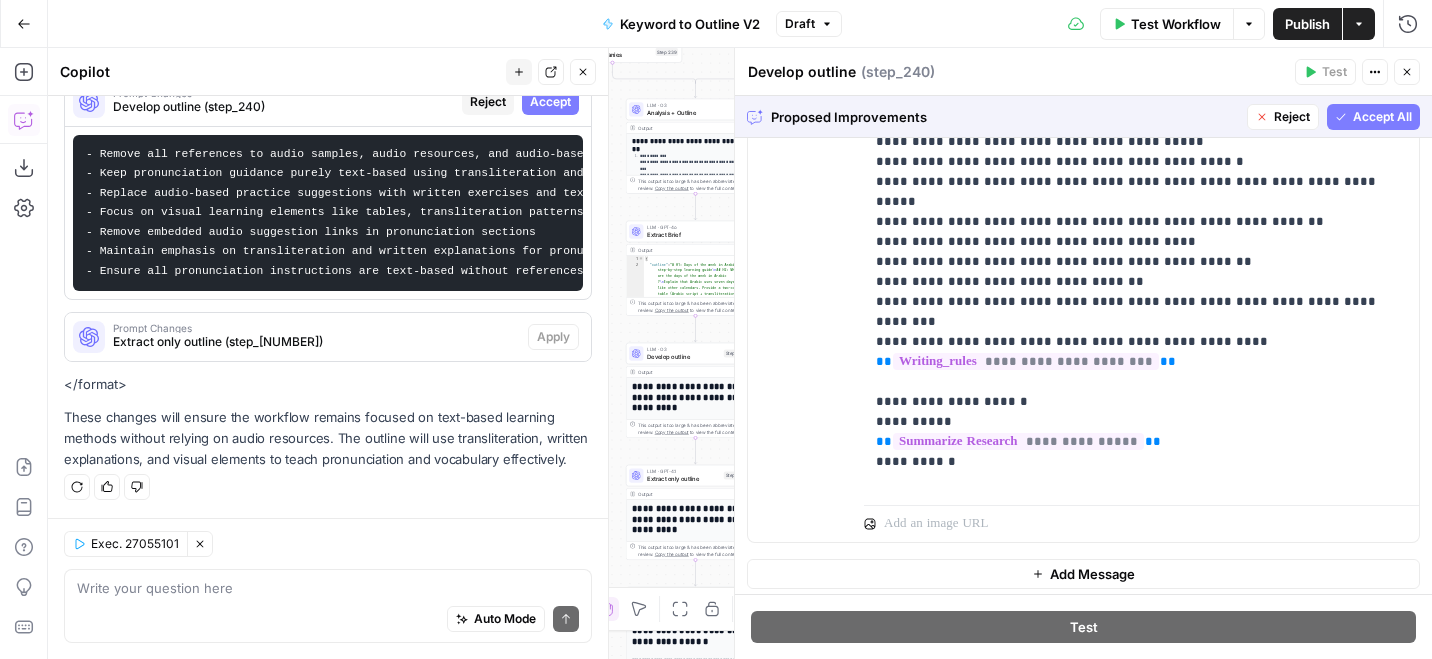 scroll, scrollTop: 101, scrollLeft: 0, axis: vertical 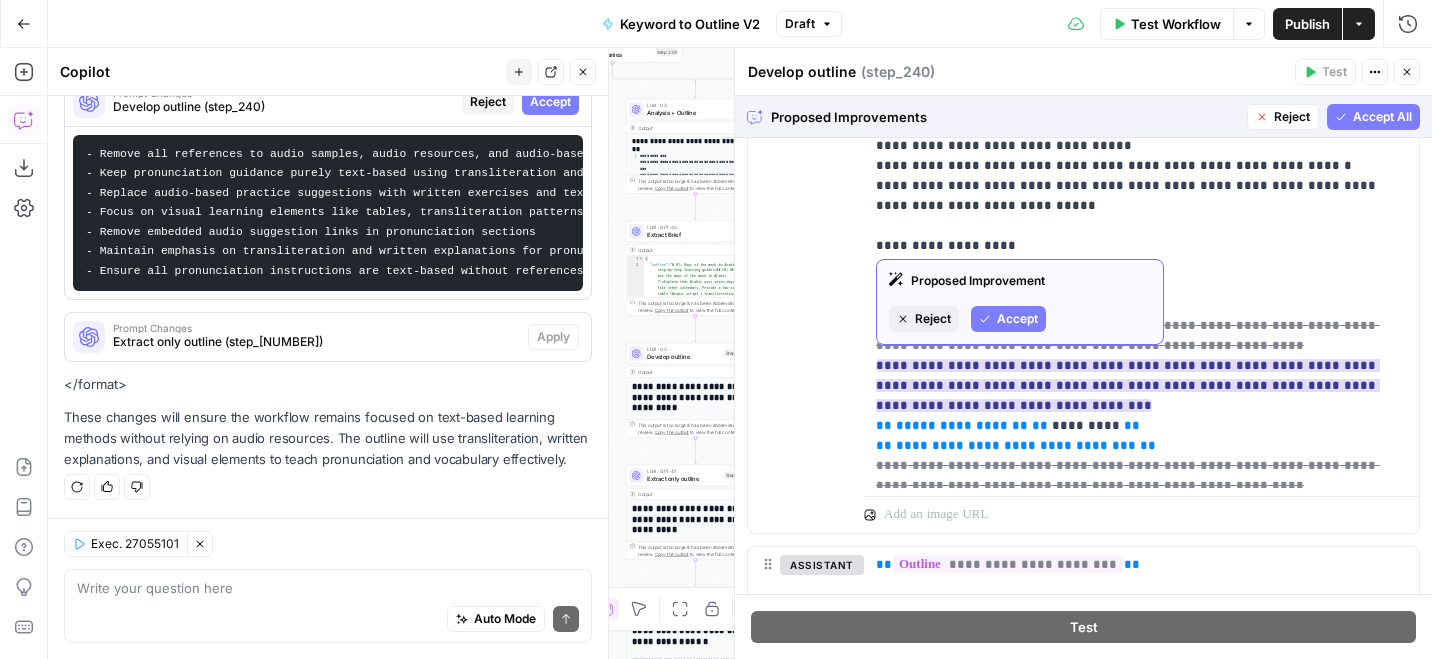 click on "Reject" at bounding box center [933, 319] 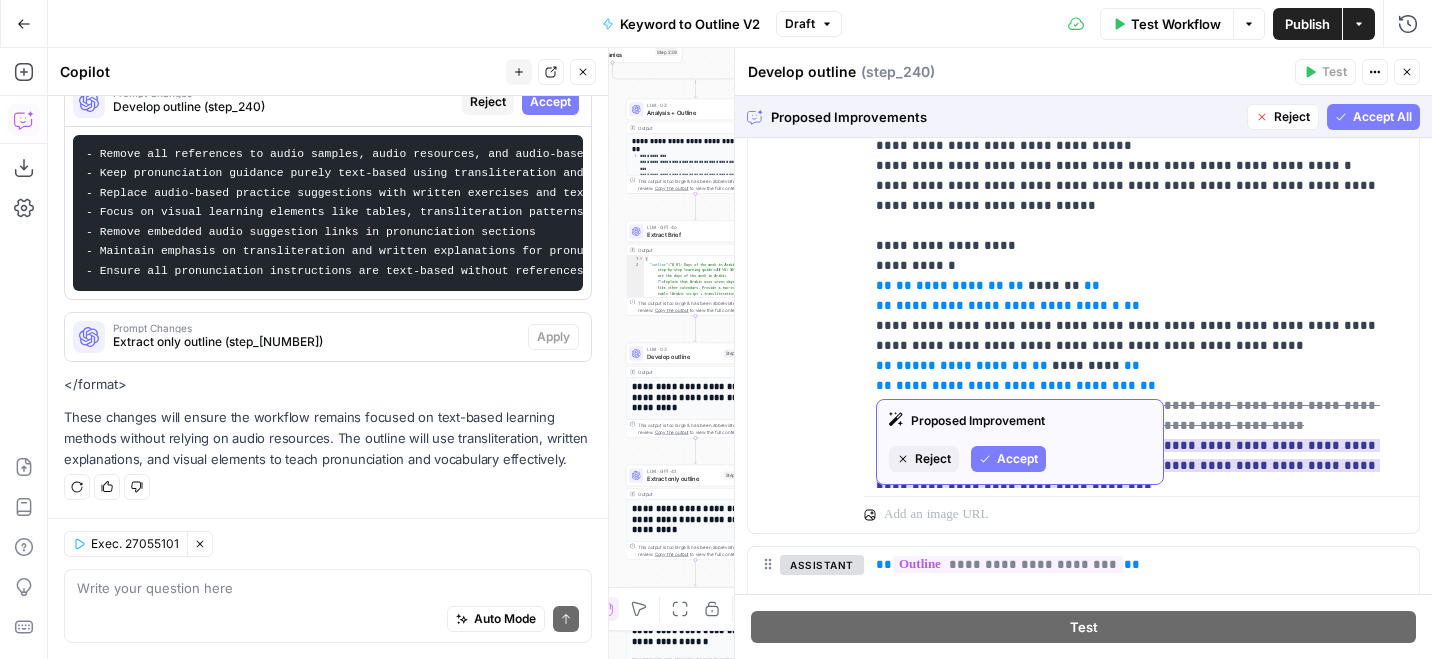 click on "Reject" at bounding box center [933, 459] 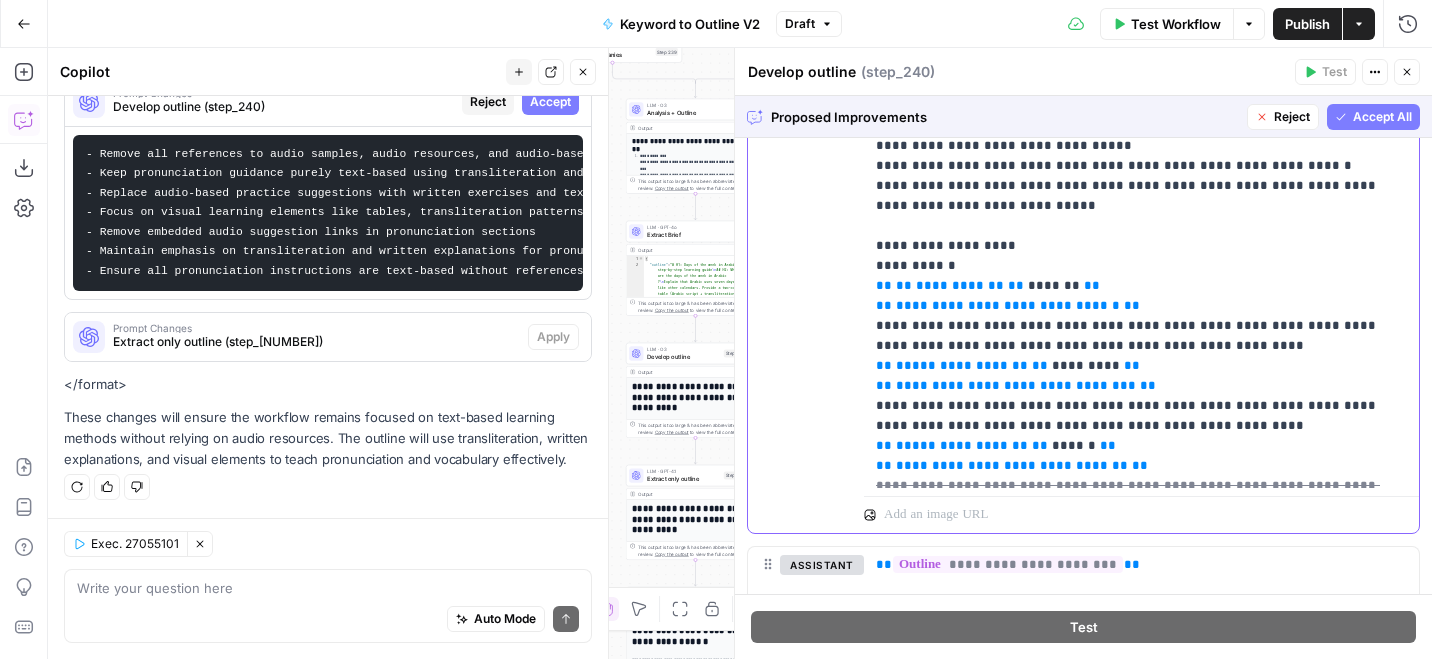 click on "**********" at bounding box center [1128, 545] 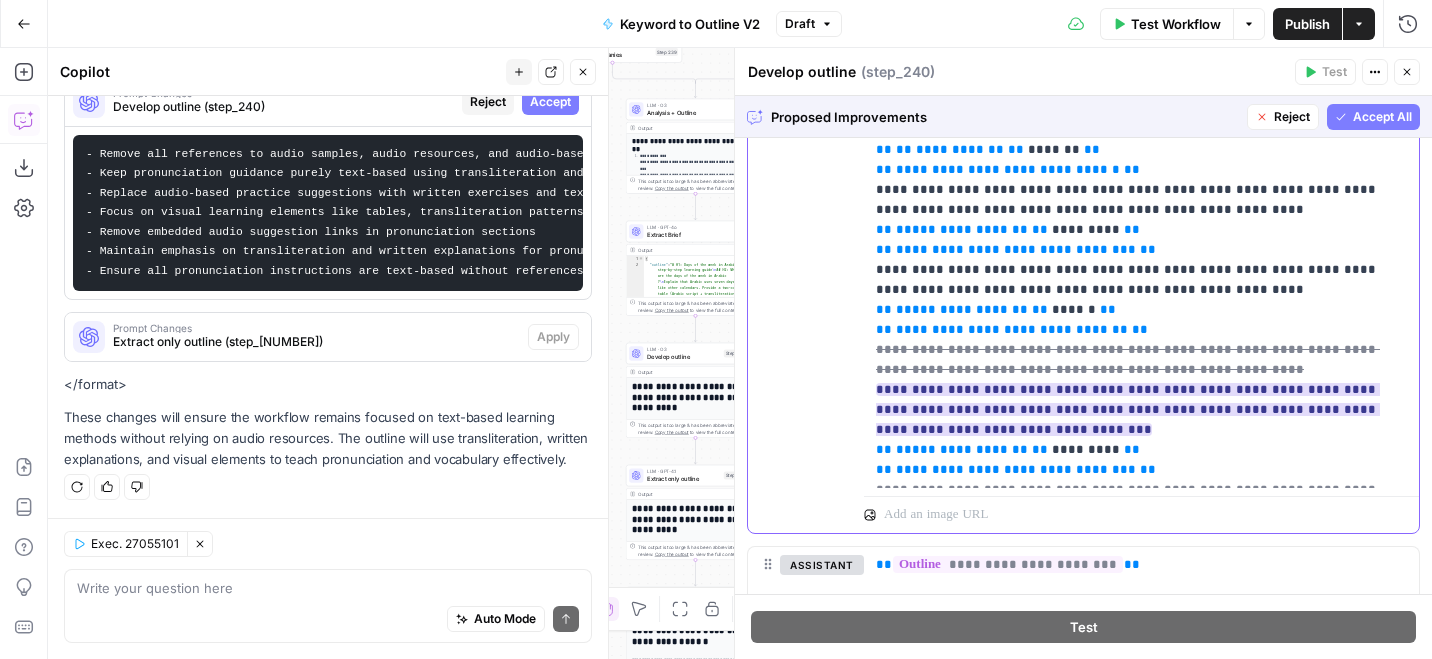 scroll, scrollTop: 2280, scrollLeft: 0, axis: vertical 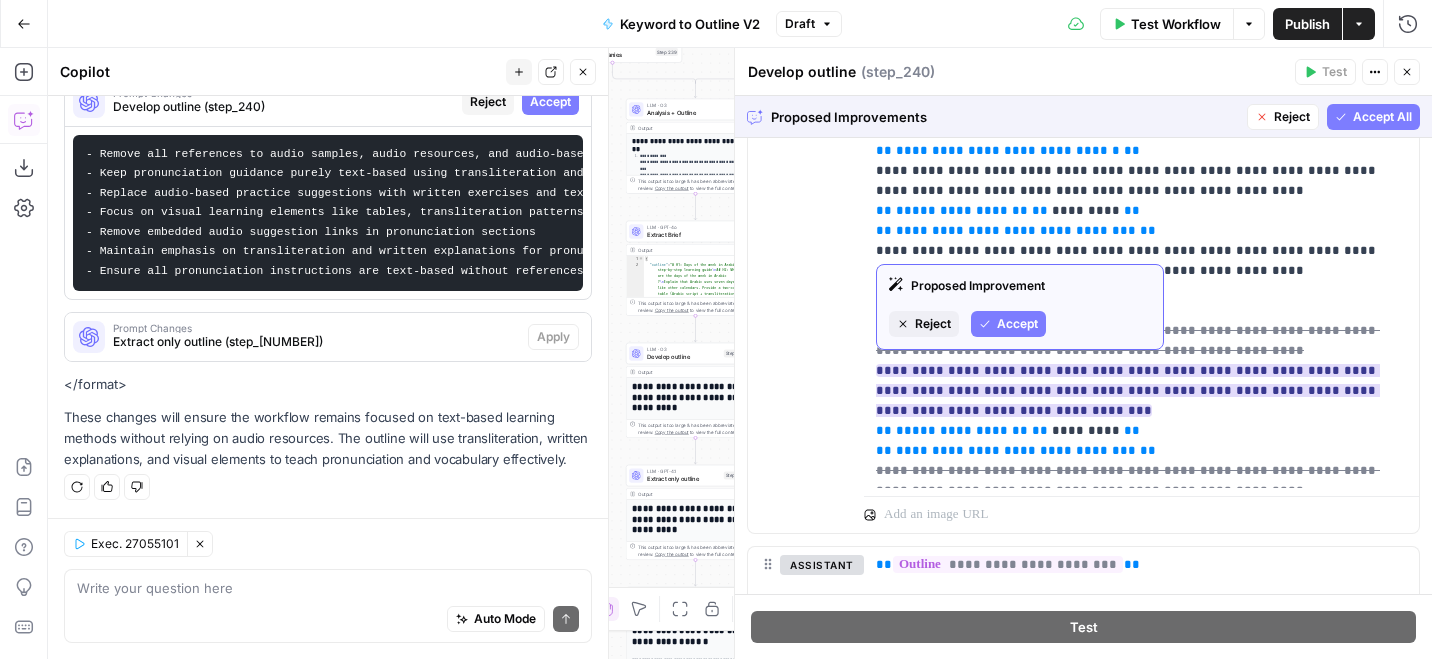 click on "Reject" at bounding box center [933, 324] 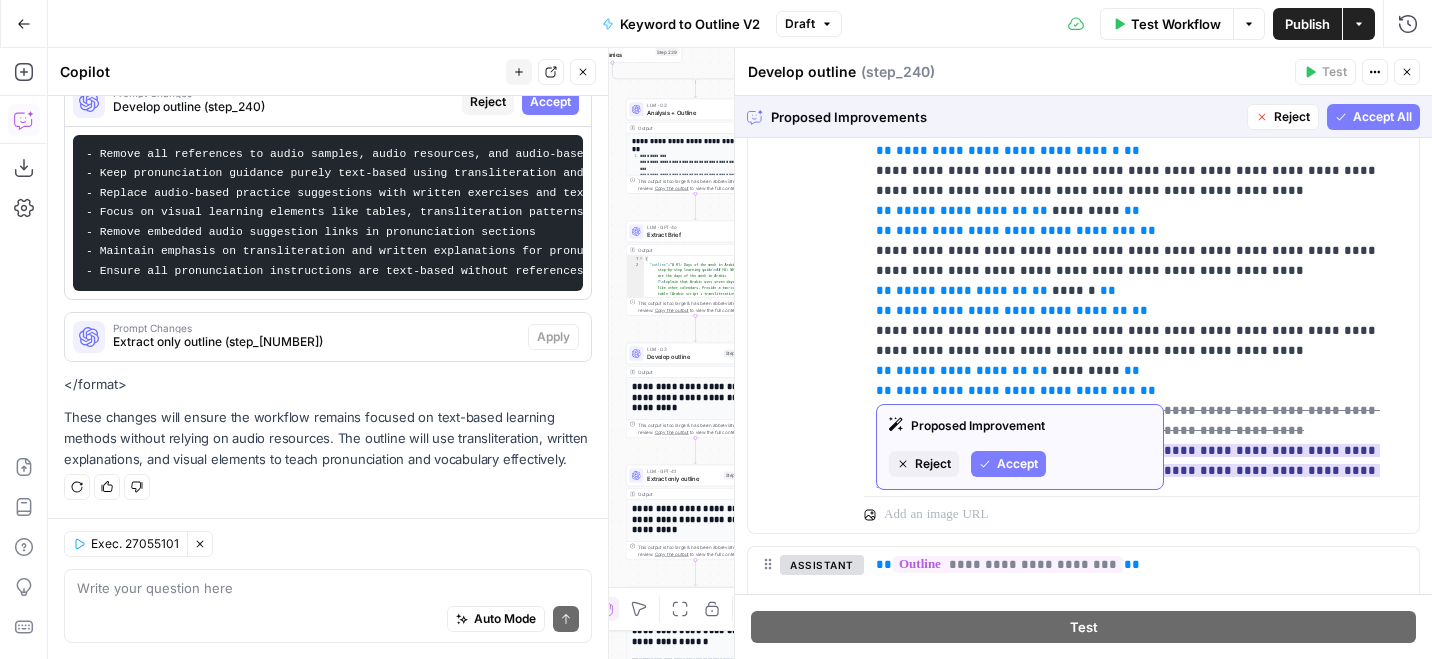 click on "Reject" at bounding box center (933, 464) 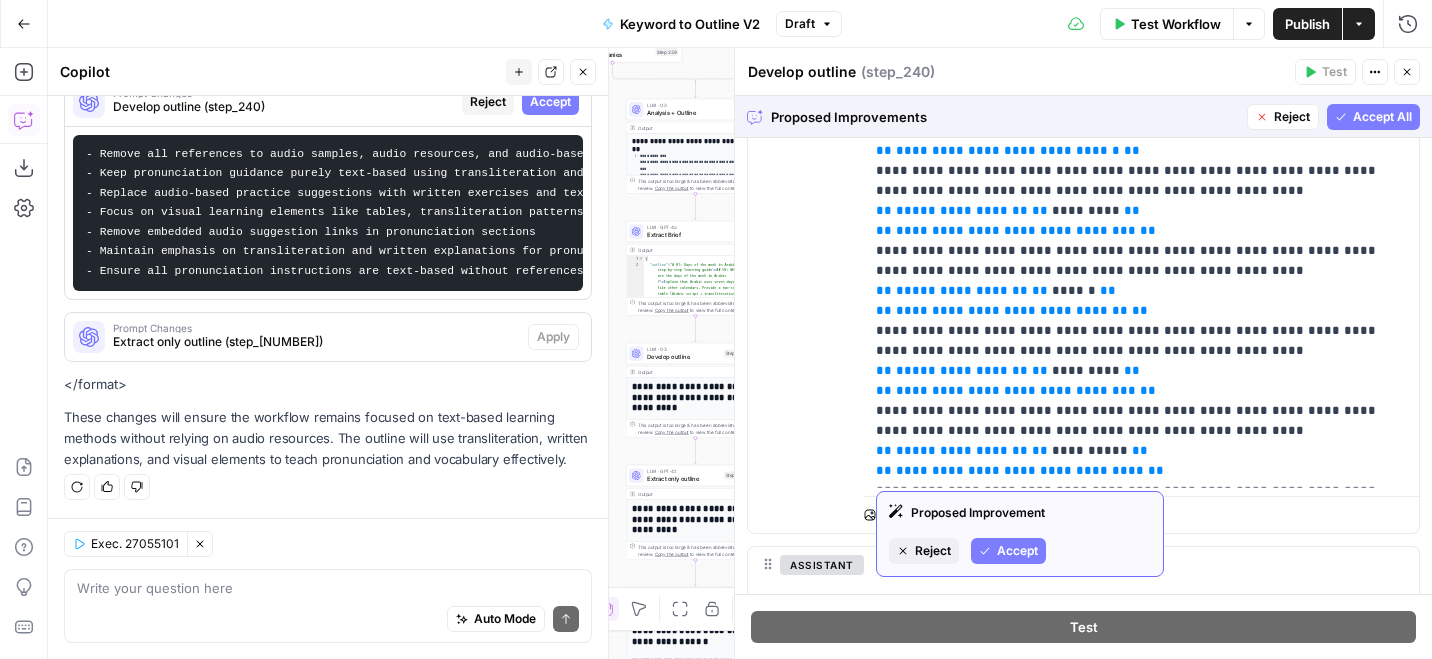 click on "Reject" at bounding box center (933, 551) 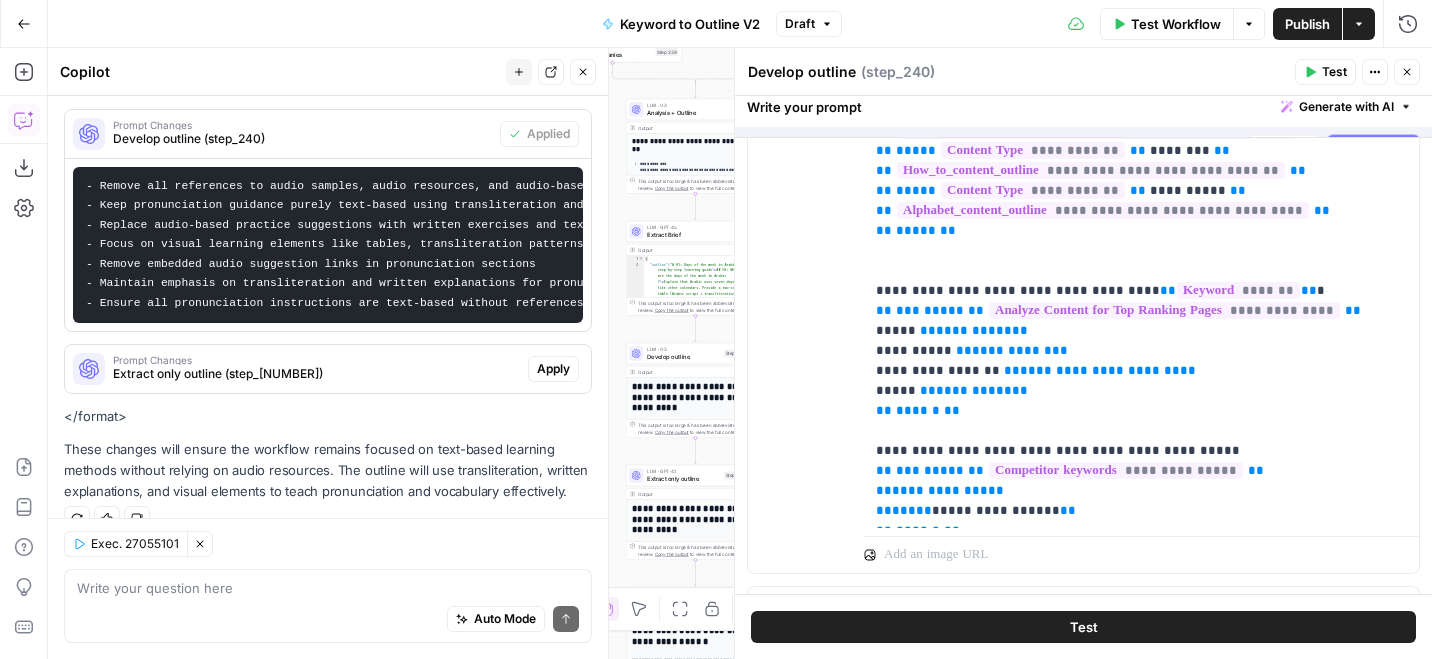 scroll, scrollTop: 348, scrollLeft: 0, axis: vertical 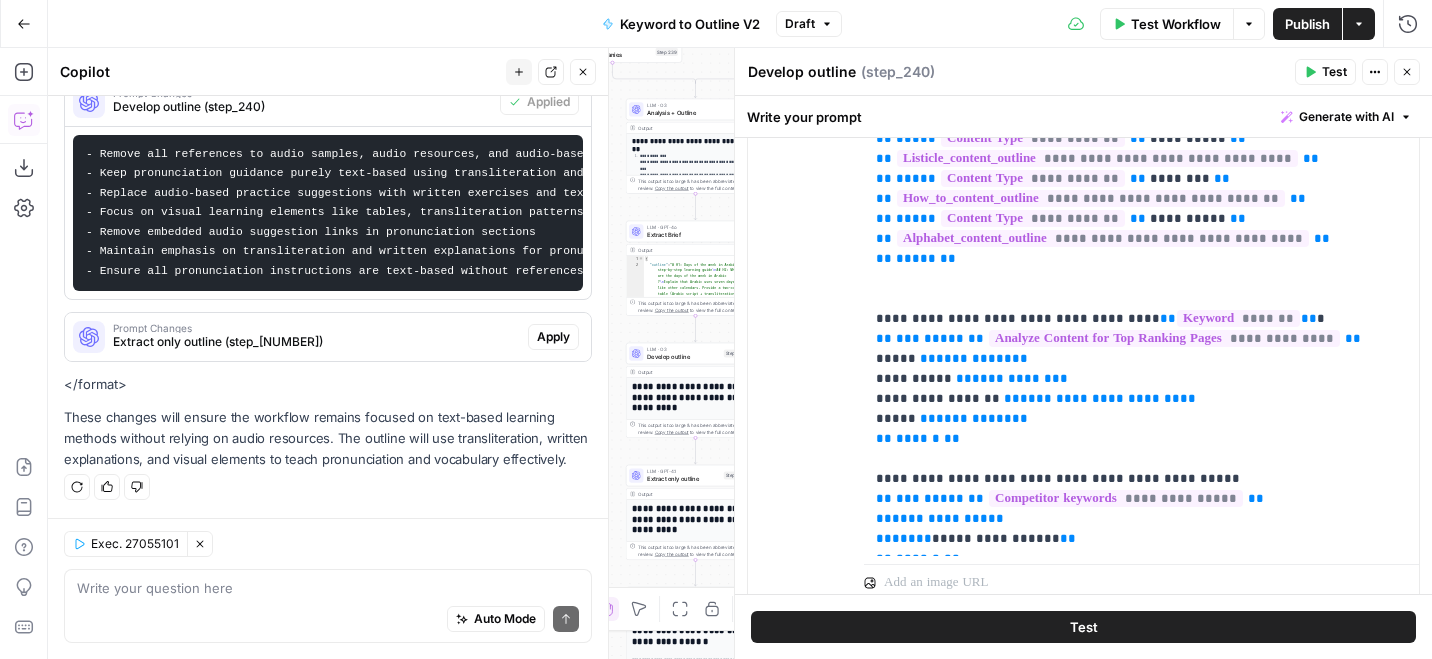 click on "Publish" at bounding box center (1307, 24) 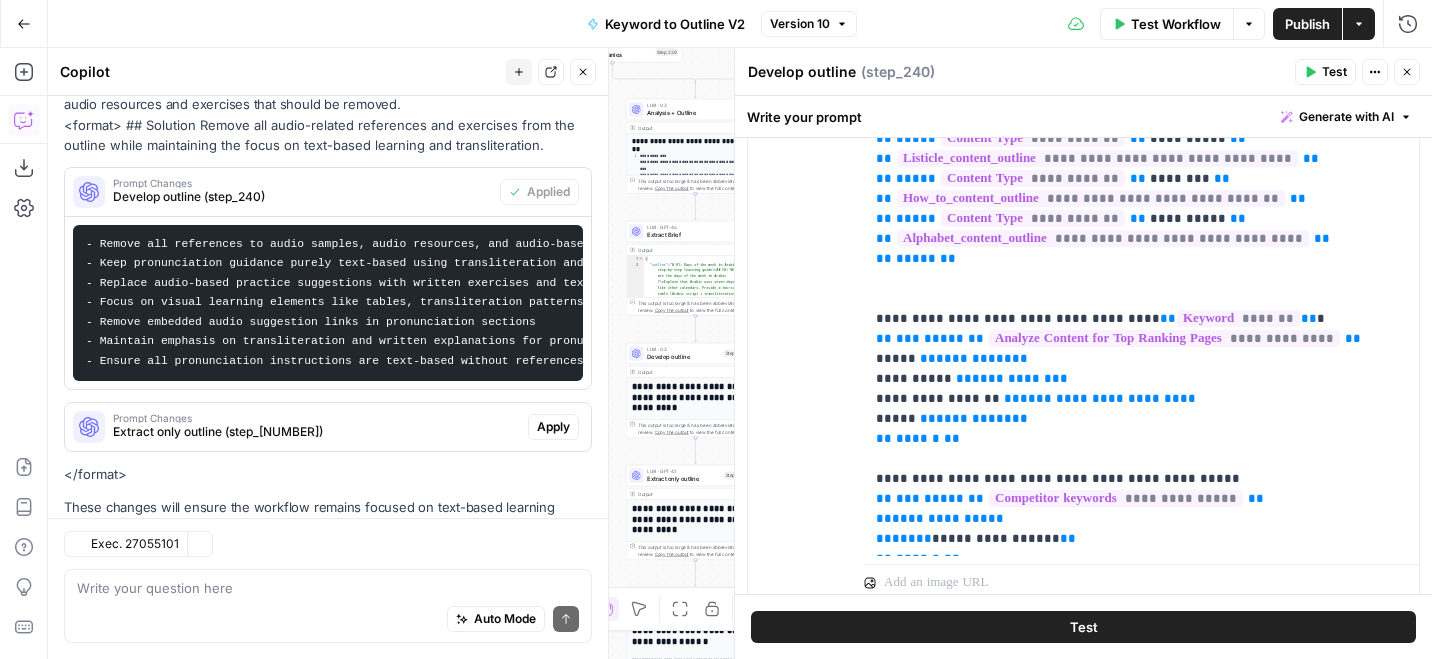 scroll, scrollTop: 348, scrollLeft: 0, axis: vertical 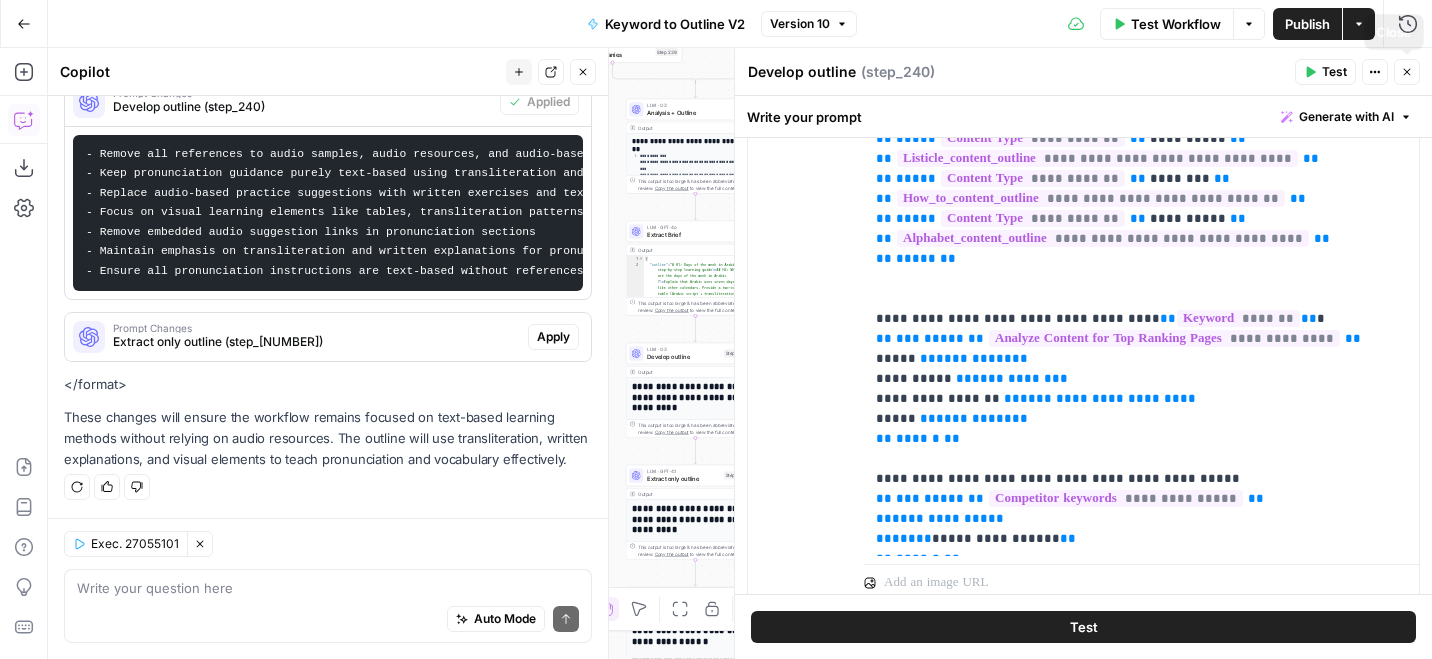 click 